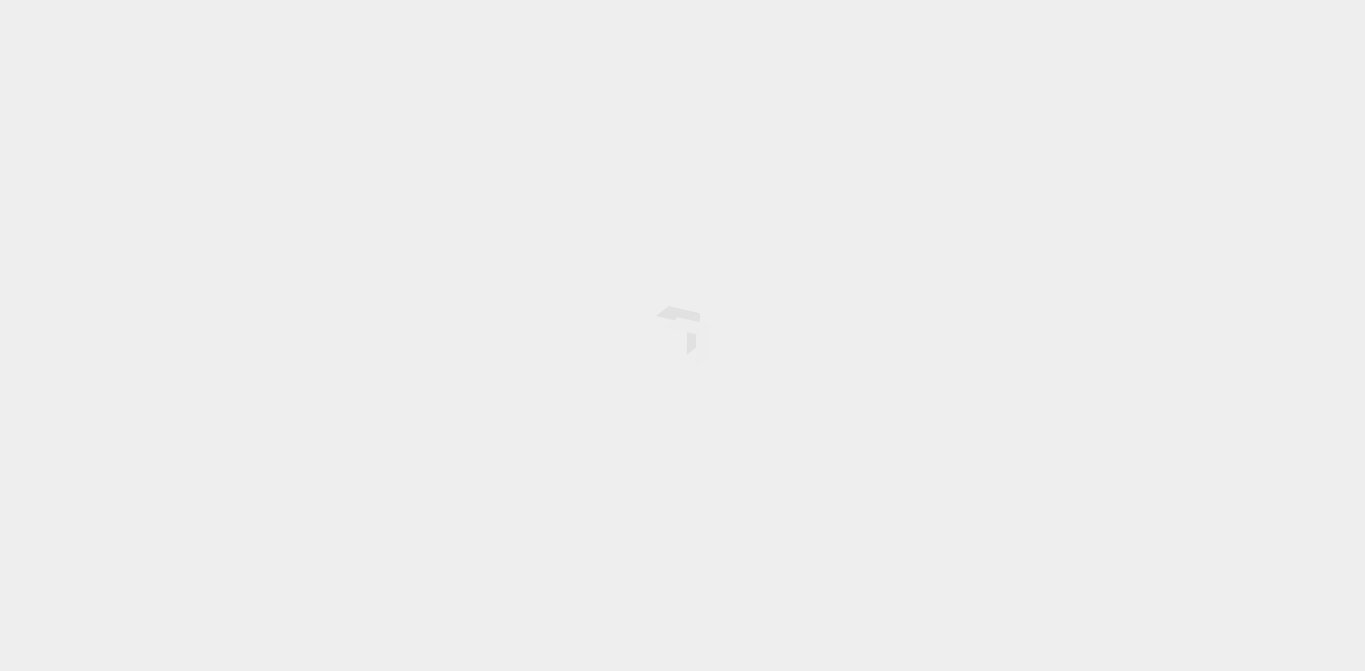 scroll, scrollTop: 0, scrollLeft: 0, axis: both 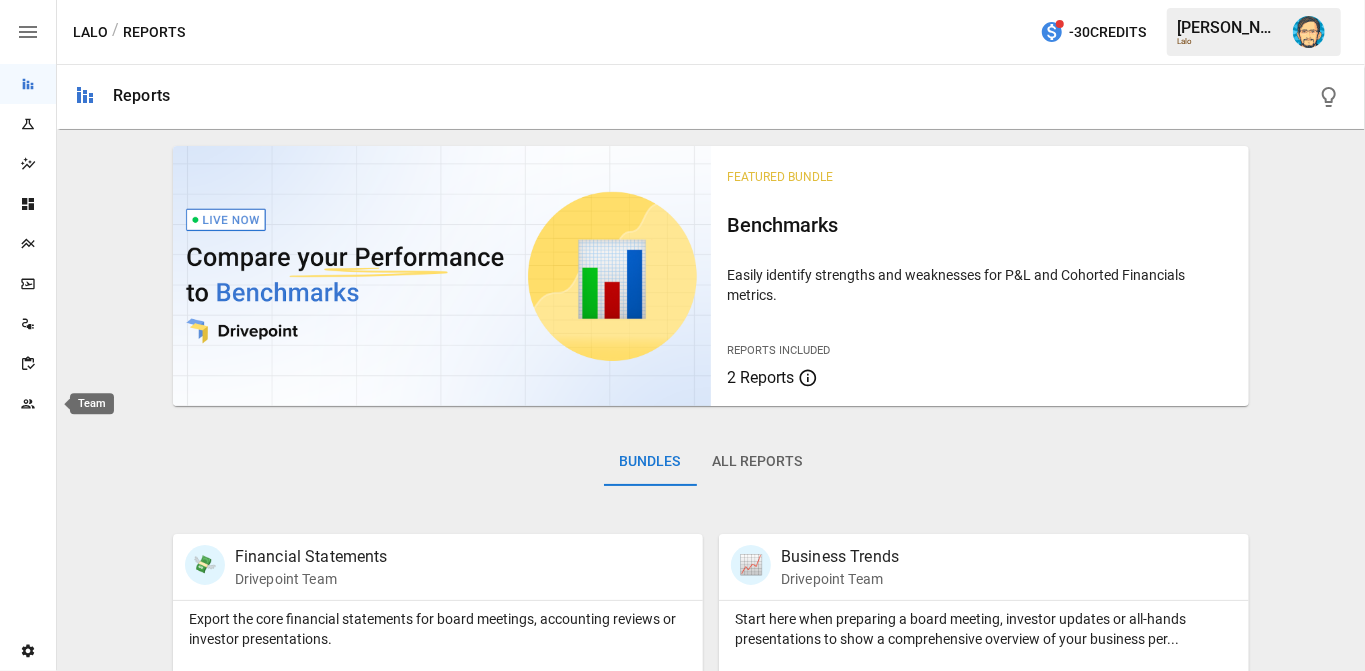 click 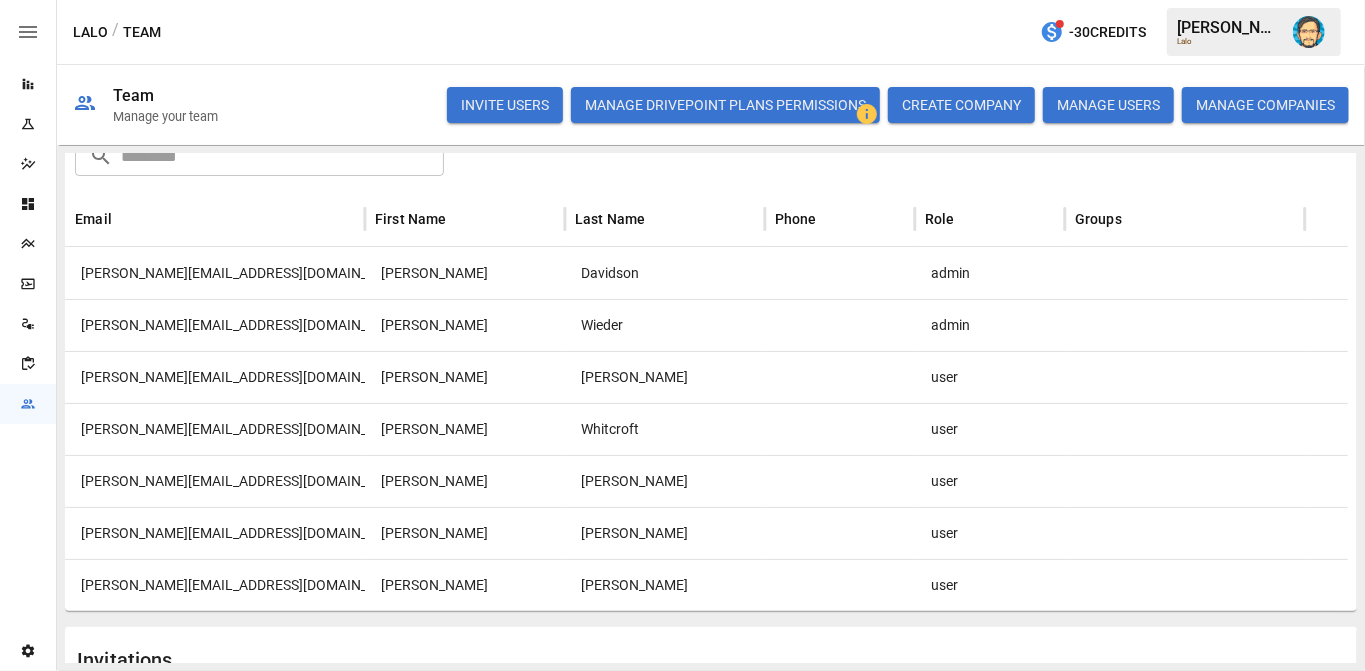 scroll, scrollTop: 130, scrollLeft: 0, axis: vertical 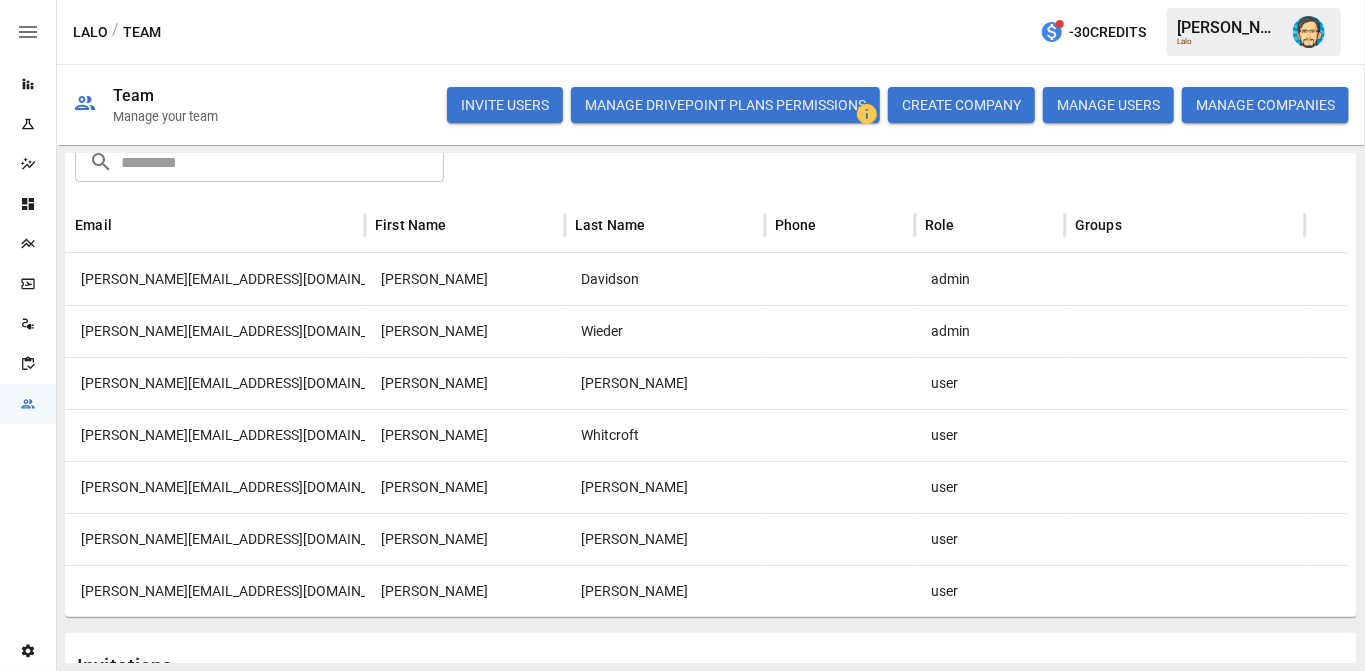 click on "[PERSON_NAME][EMAIL_ADDRESS][DOMAIN_NAME]" at bounding box center [215, 331] 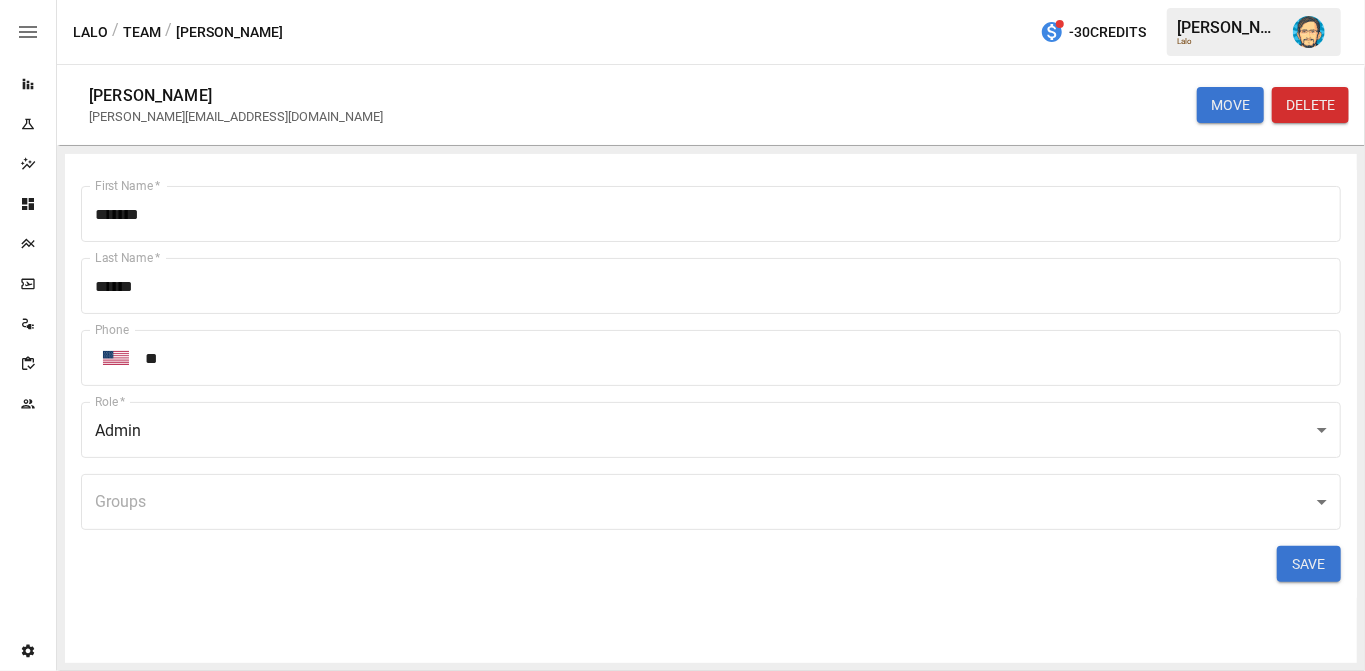 click on "[PERSON_NAME][EMAIL_ADDRESS][DOMAIN_NAME]" at bounding box center (236, 116) 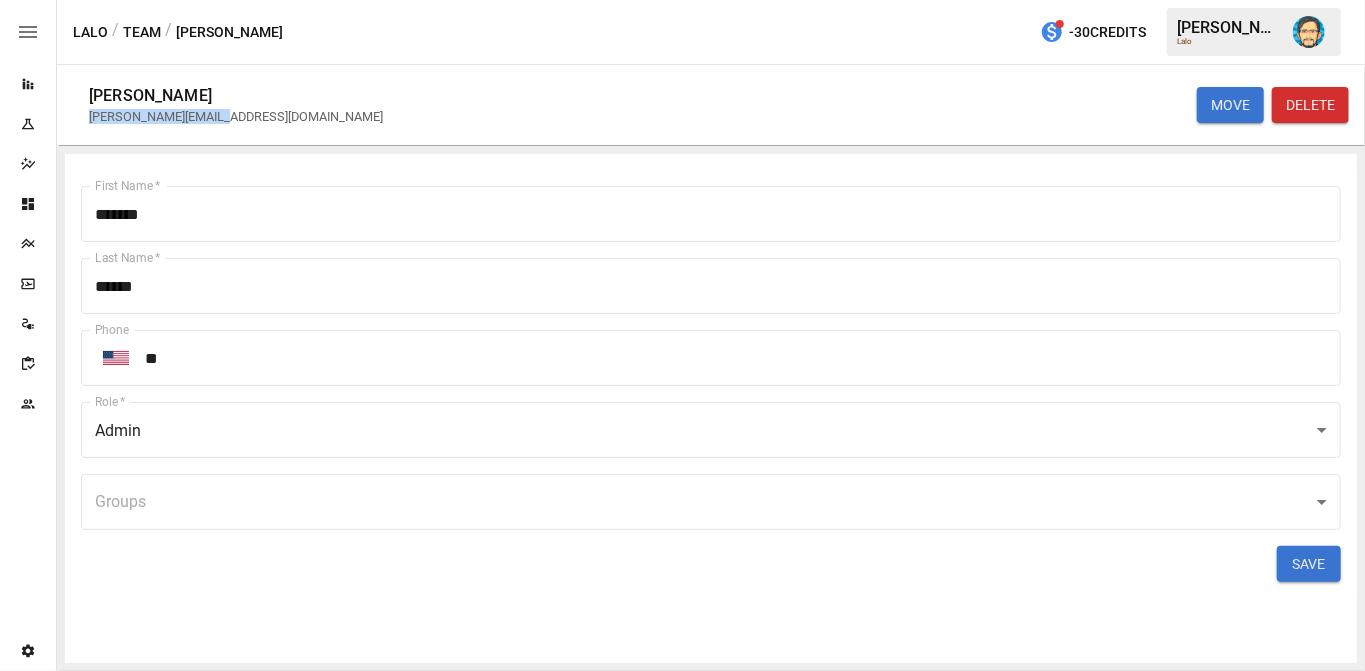 drag, startPoint x: 116, startPoint y: 114, endPoint x: 204, endPoint y: 119, distance: 88.14193 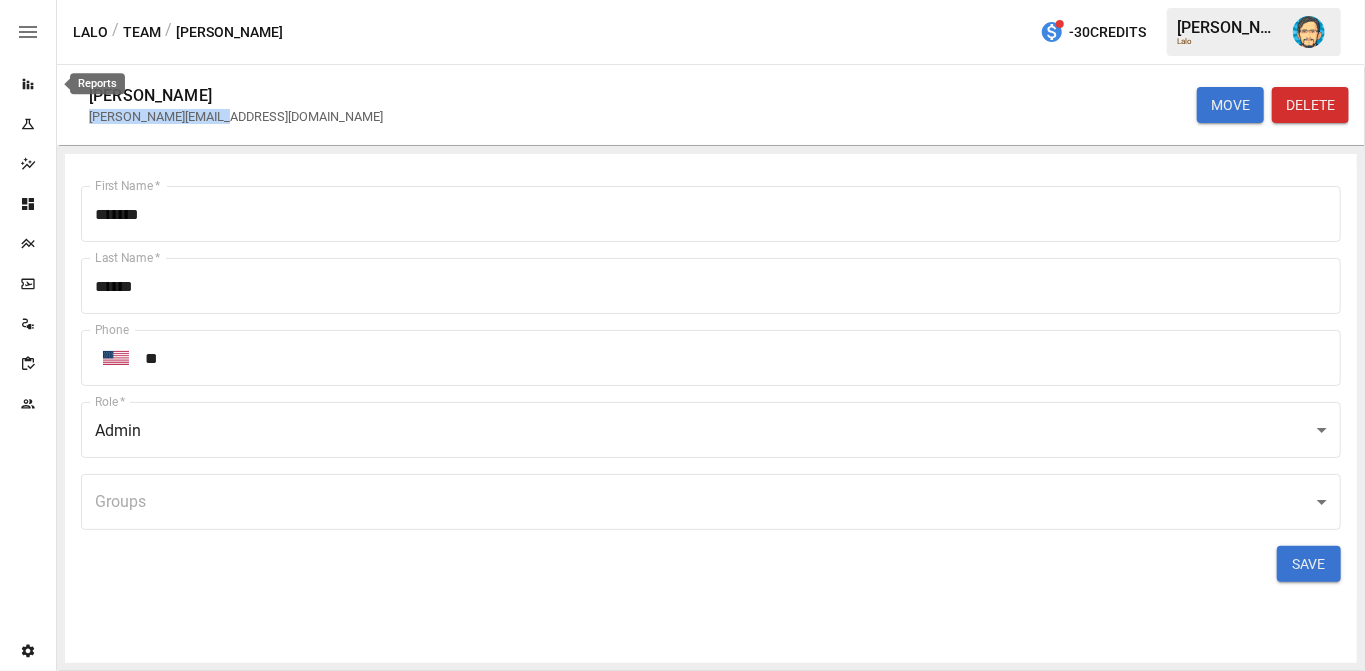 click 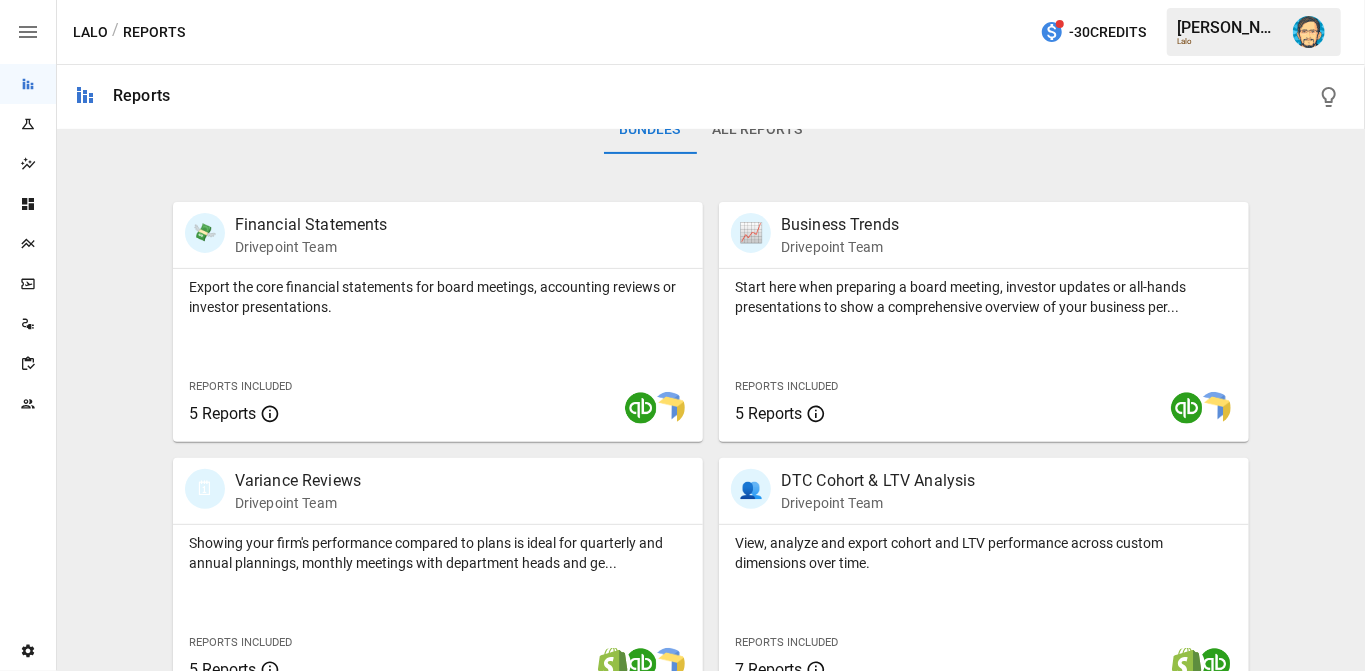 scroll, scrollTop: 477, scrollLeft: 0, axis: vertical 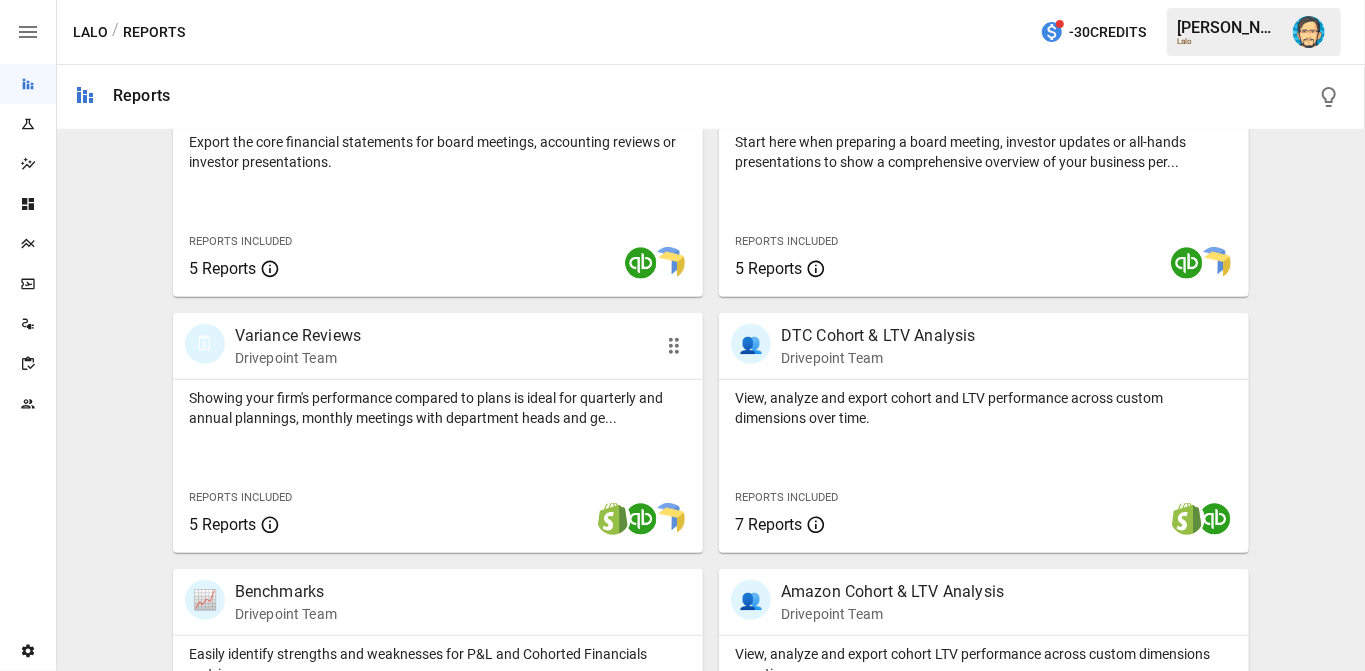 click on "Showing your firm's performance compared to plans is ideal for quarterly and annual plannings, monthly meetings with department heads and ge..." at bounding box center (438, 404) 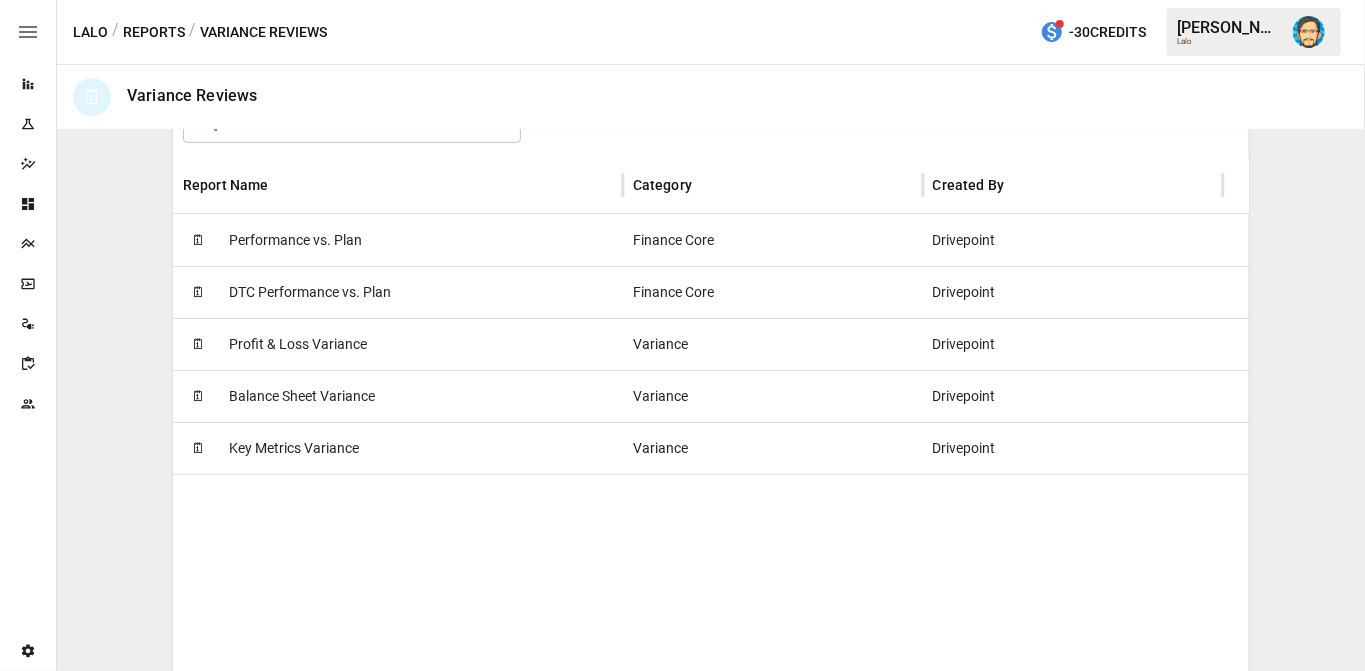 scroll, scrollTop: 376, scrollLeft: 0, axis: vertical 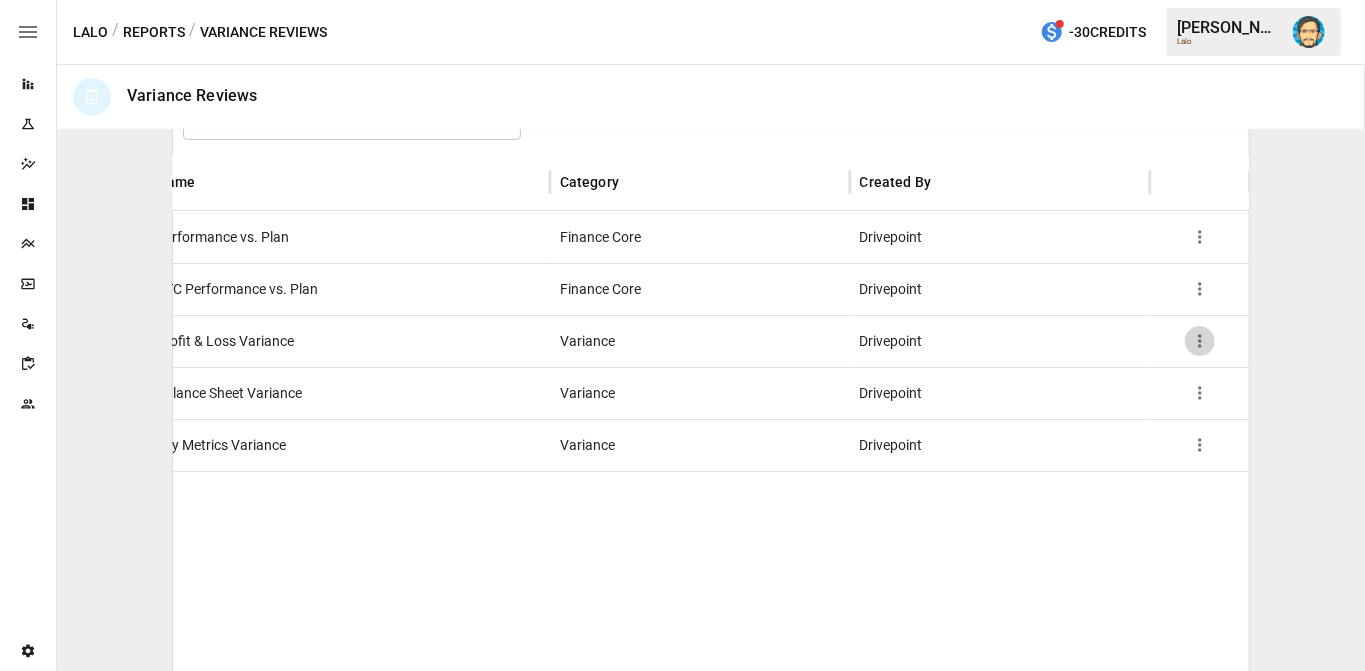 click at bounding box center (1200, 341) 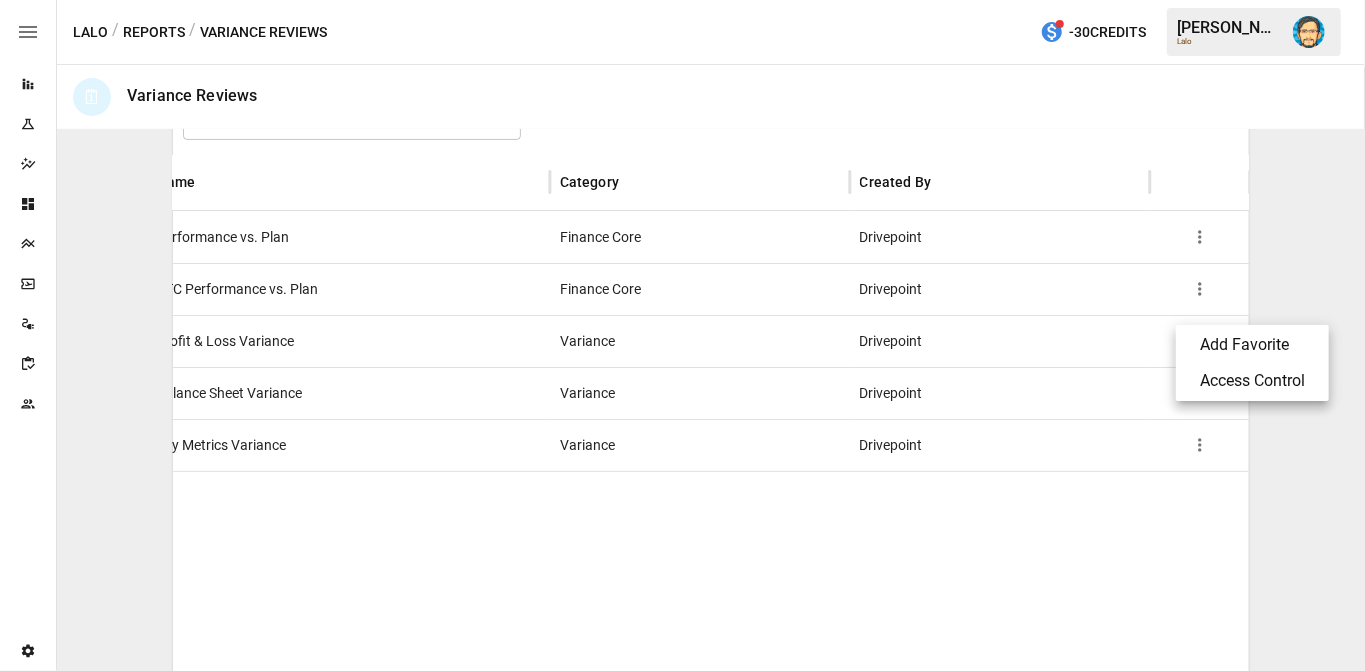 click on "Access Control" at bounding box center [1252, 381] 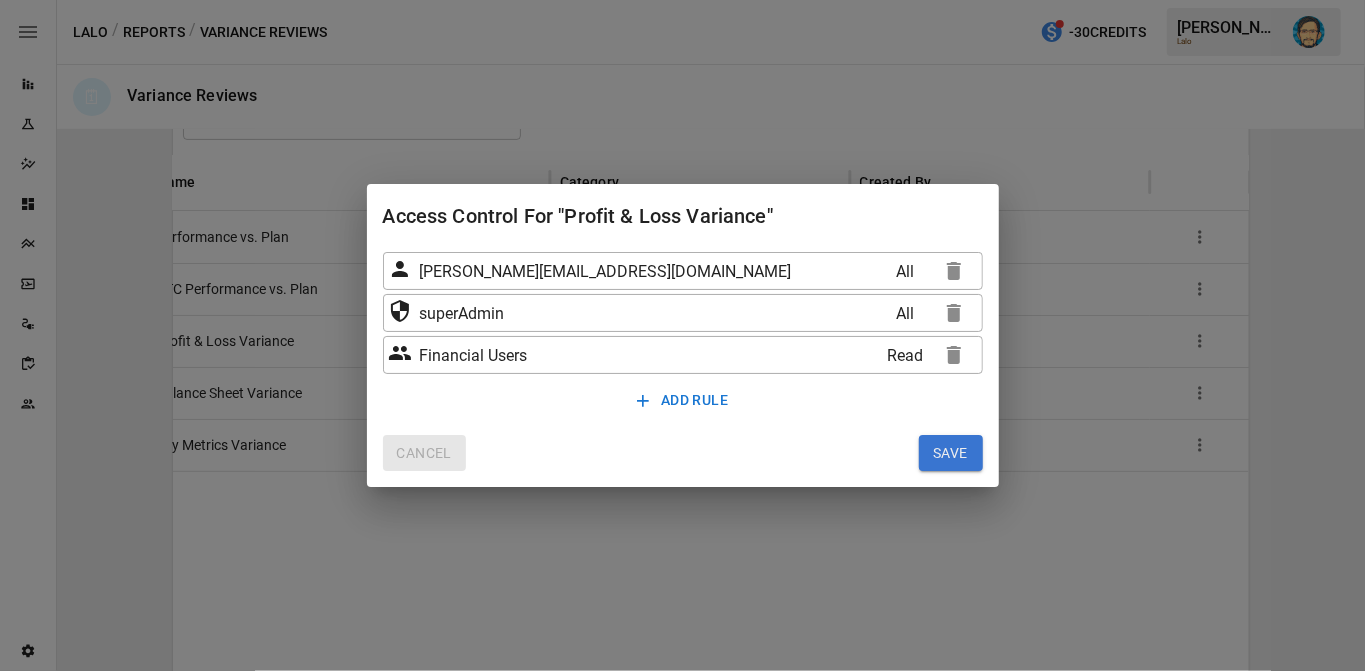 click on "CANCEL" at bounding box center (424, 453) 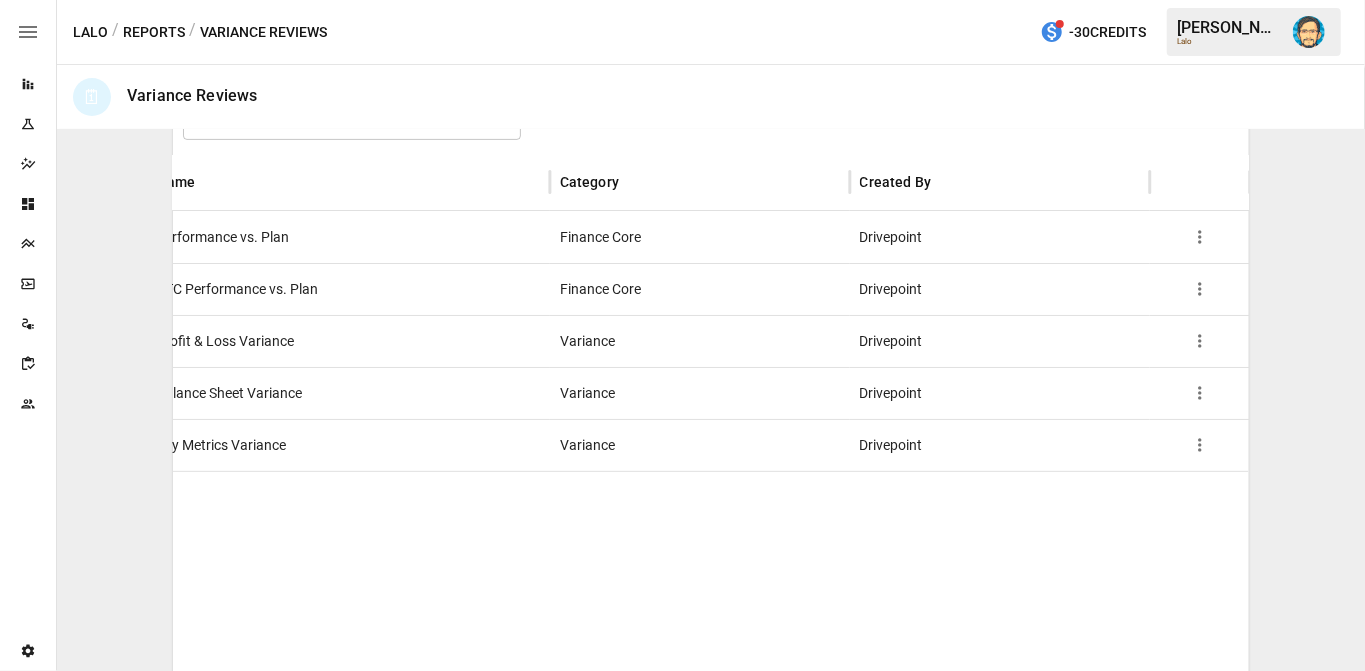 click 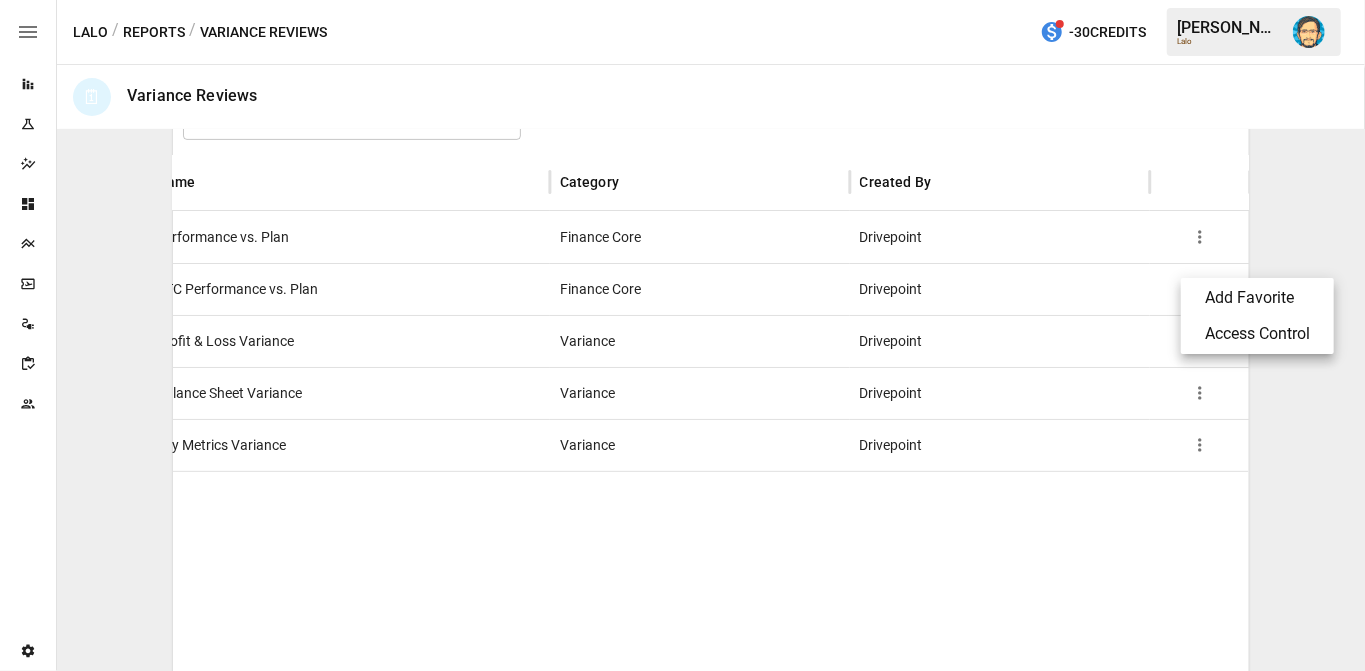 click on "Access Control" at bounding box center (1257, 334) 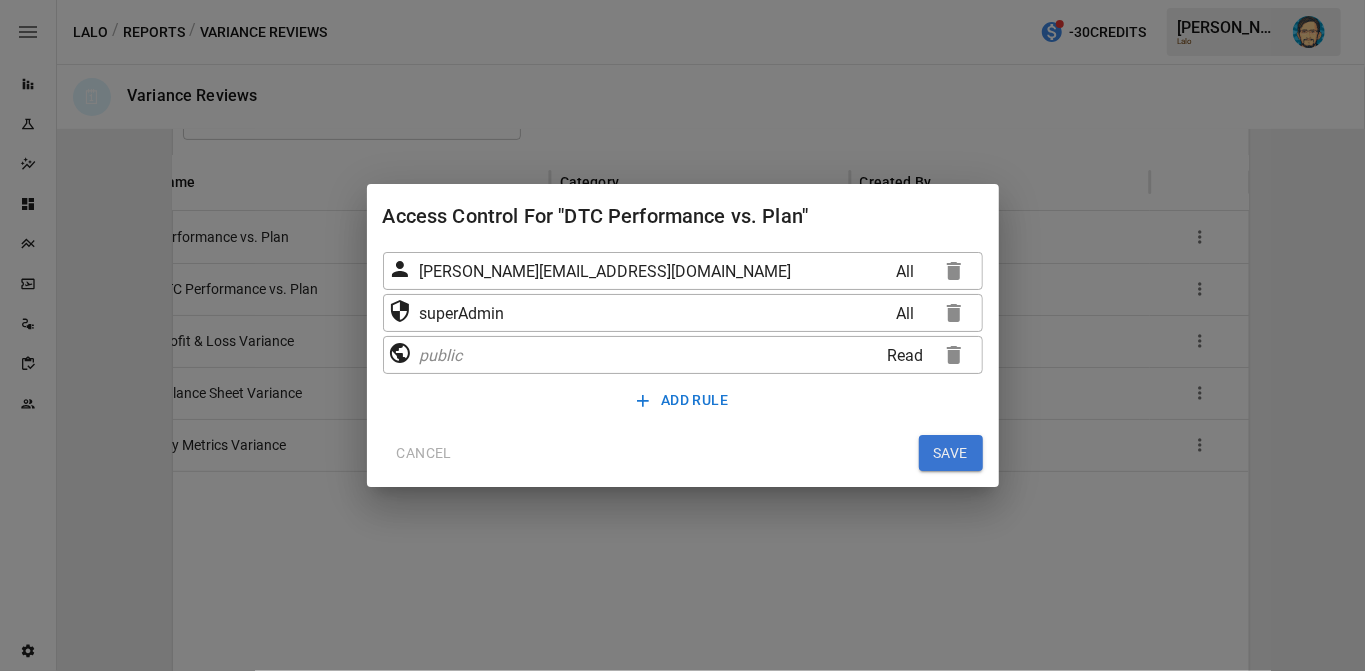 click on "CANCEL" at bounding box center [424, 453] 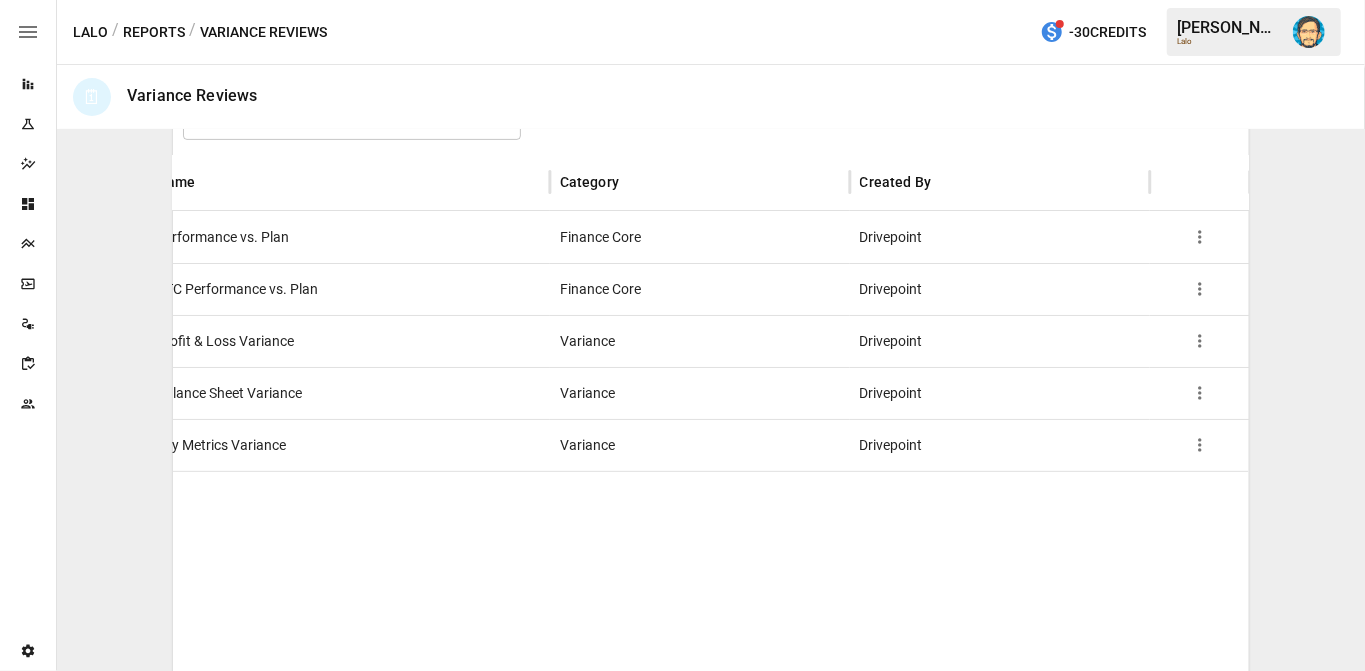 click 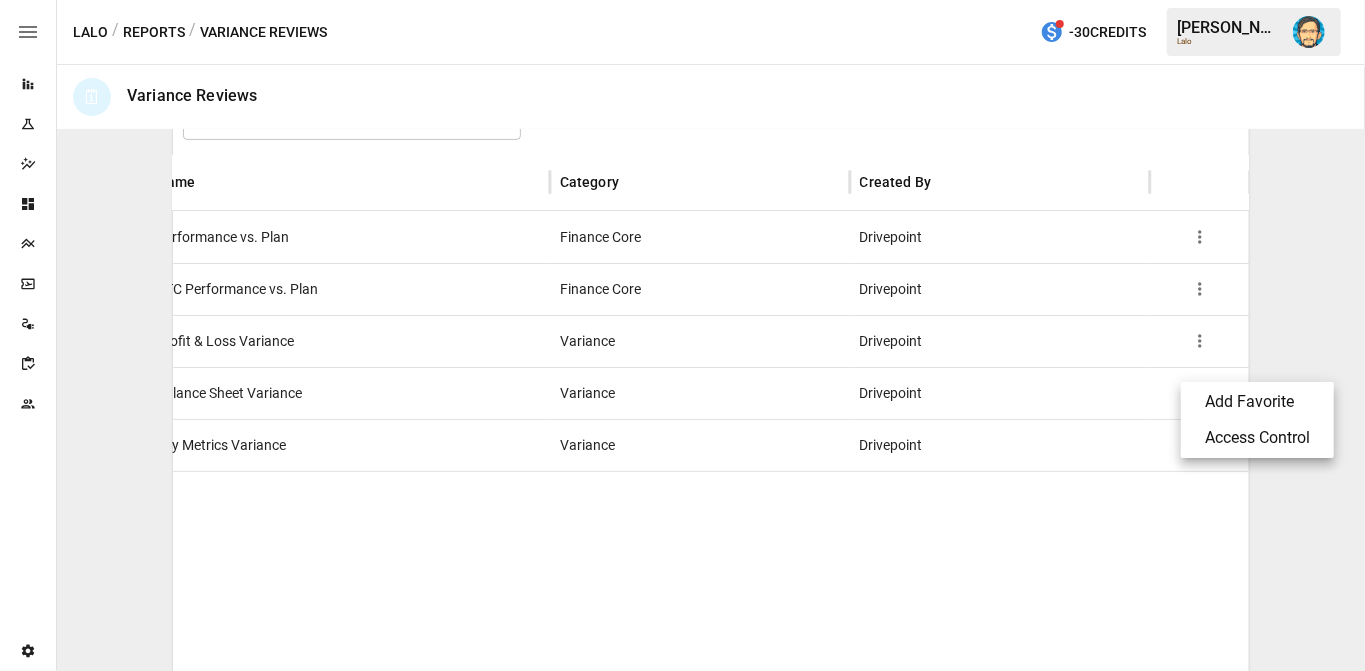 click on "Access Control" at bounding box center (1257, 438) 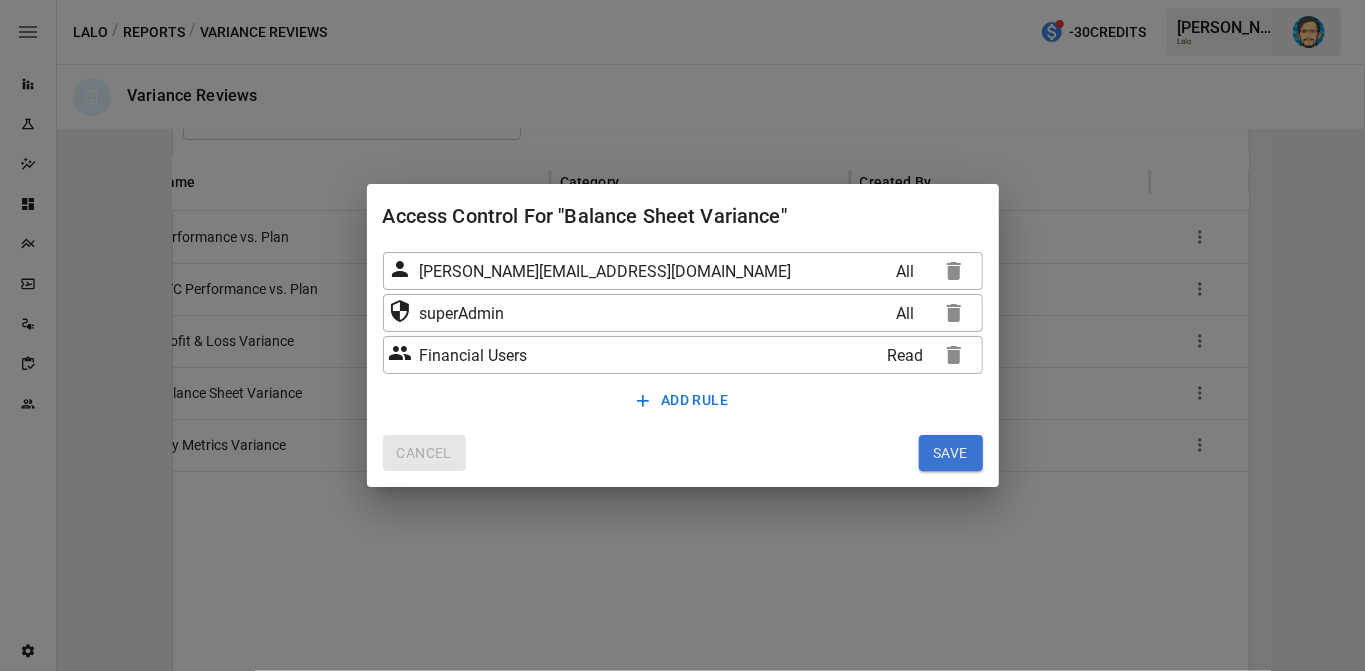 click on "CANCEL" at bounding box center (424, 453) 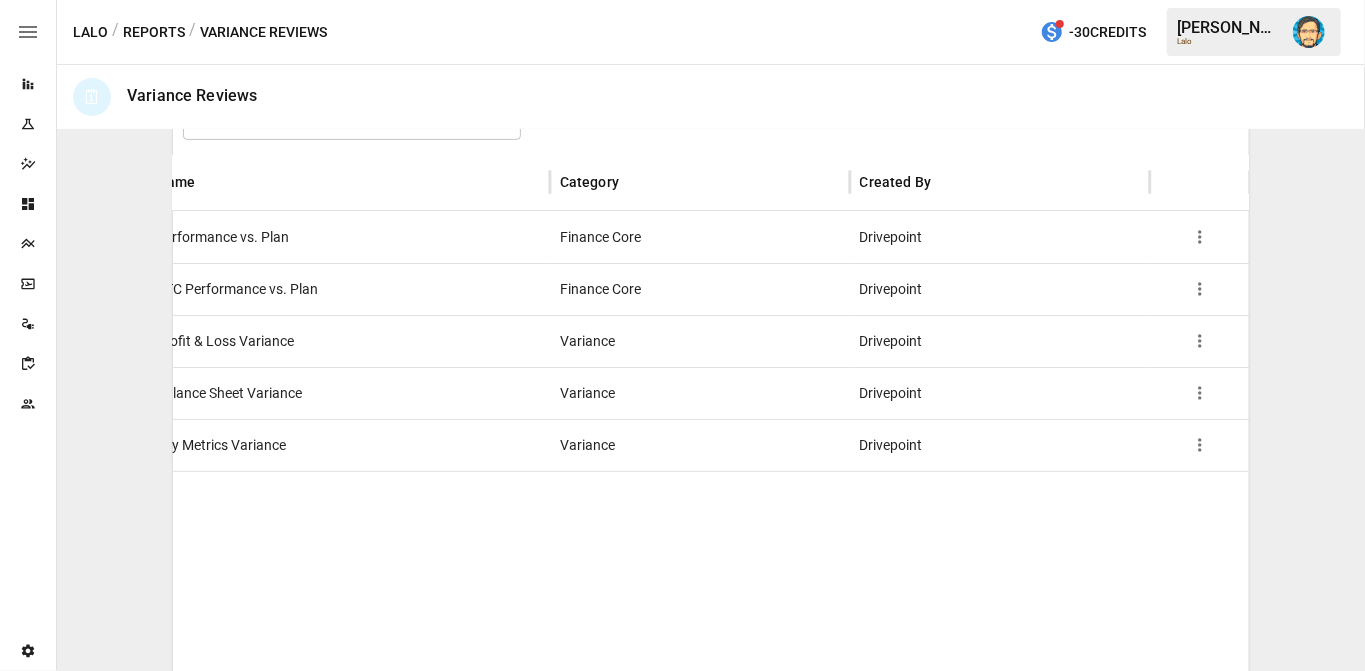 click 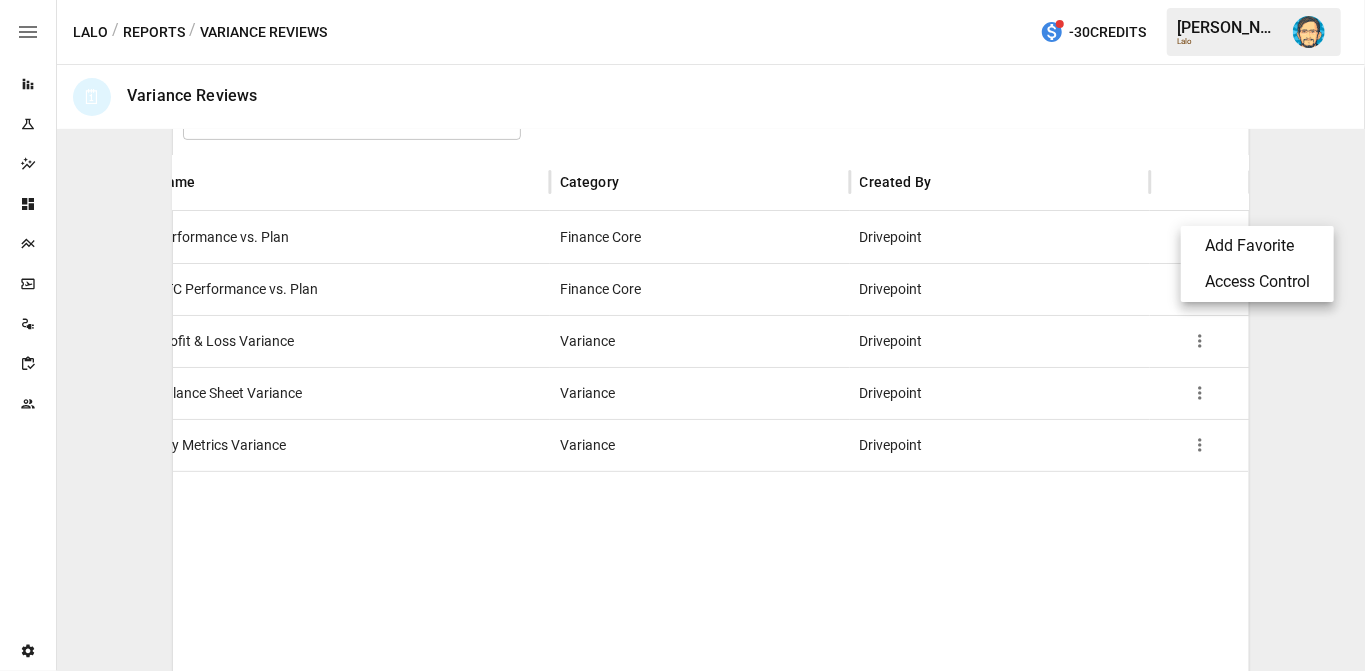 click on "Access Control" at bounding box center (1257, 282) 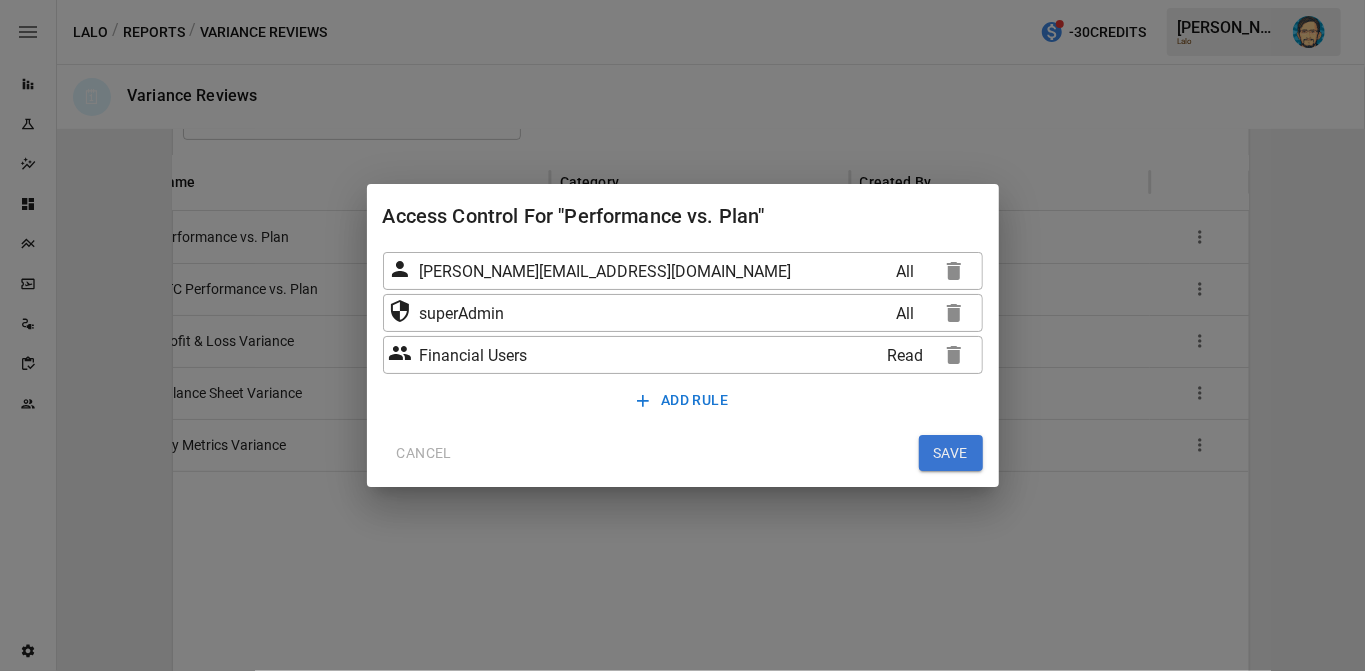 click on "CANCEL" at bounding box center [424, 453] 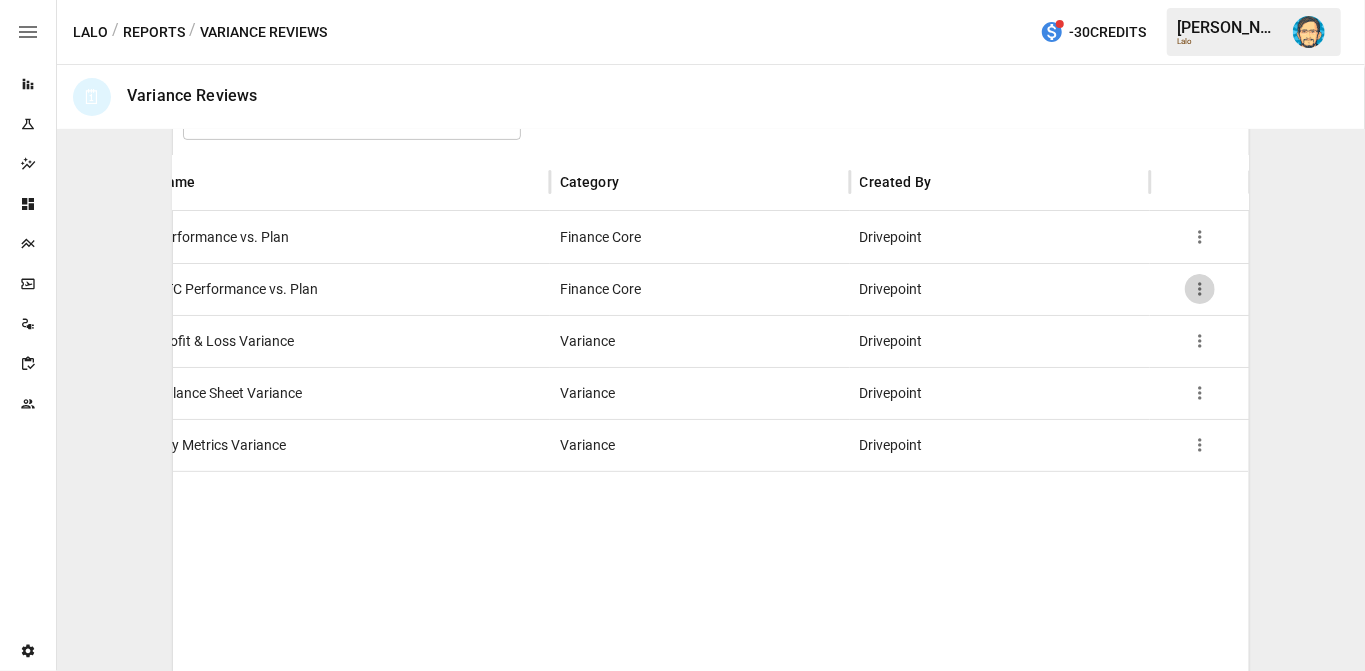 click 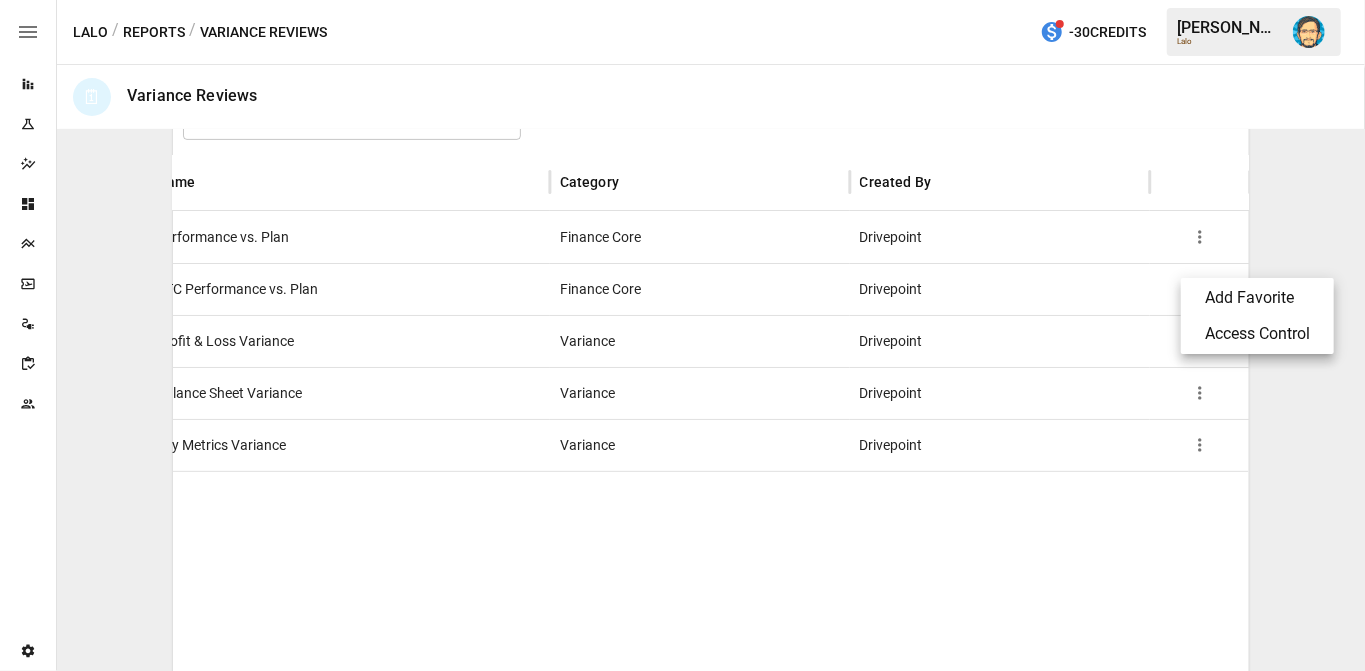 click on "Access Control" at bounding box center (1257, 334) 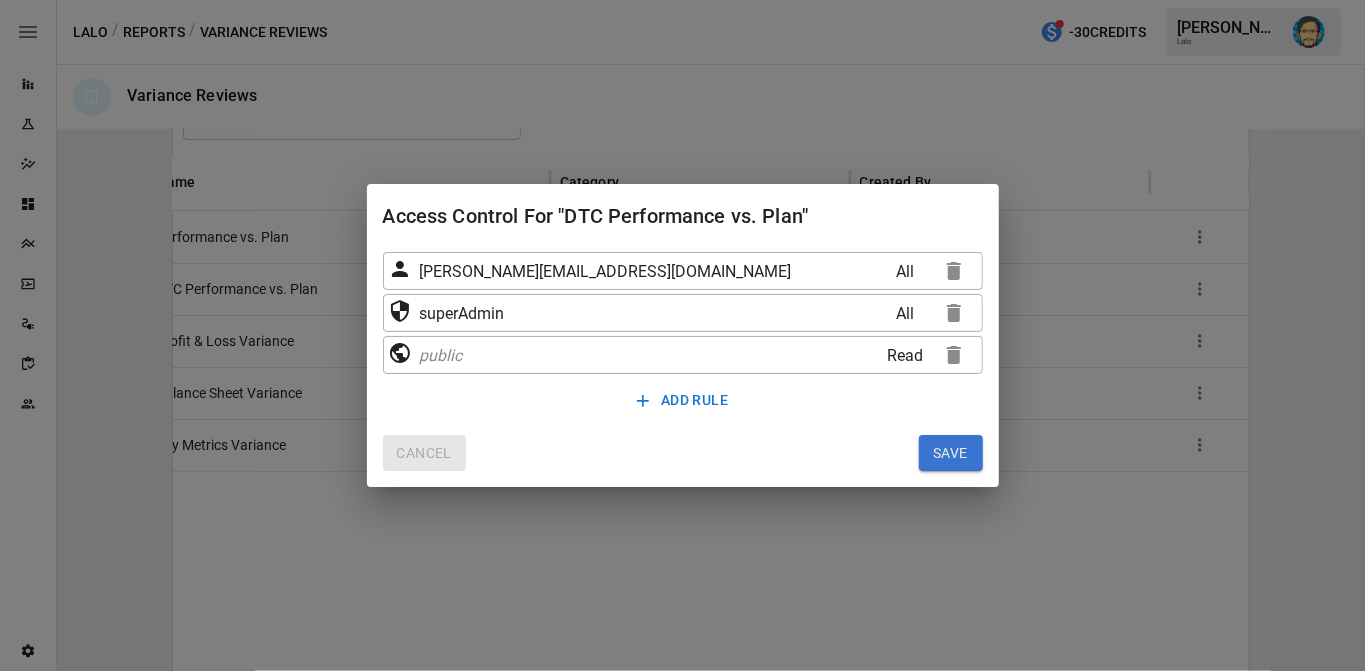 click on "CANCEL" at bounding box center (424, 453) 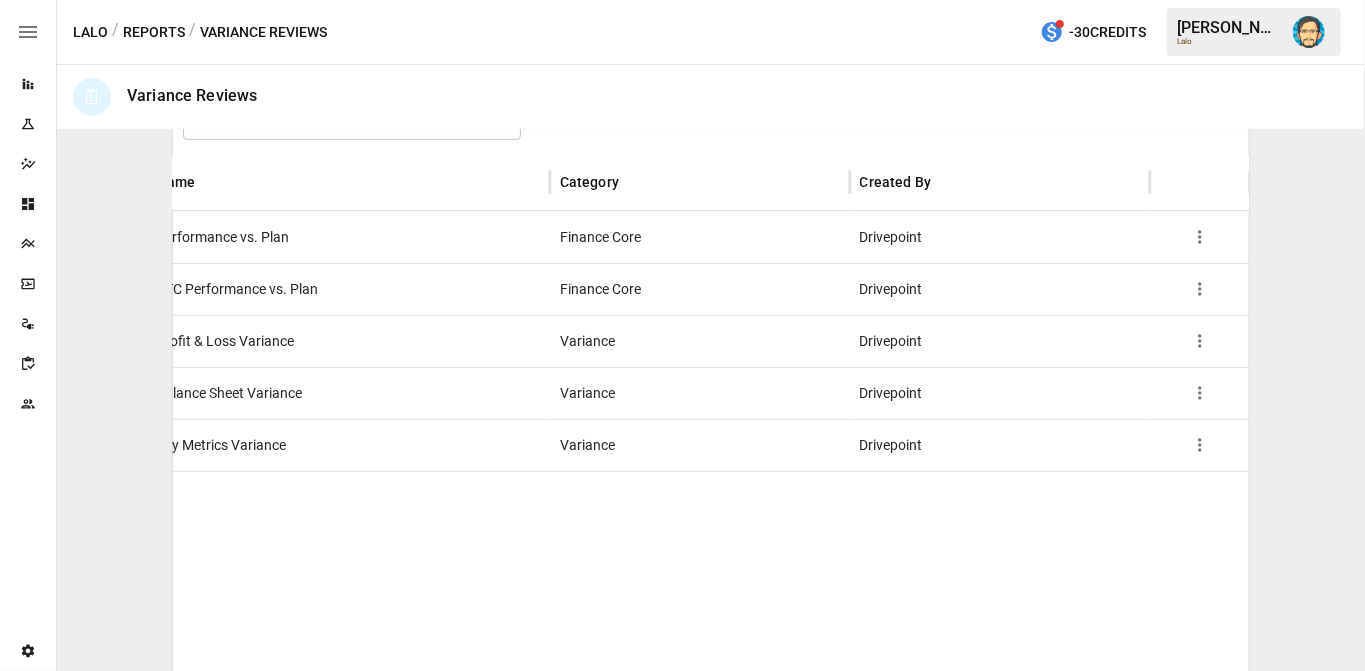 click 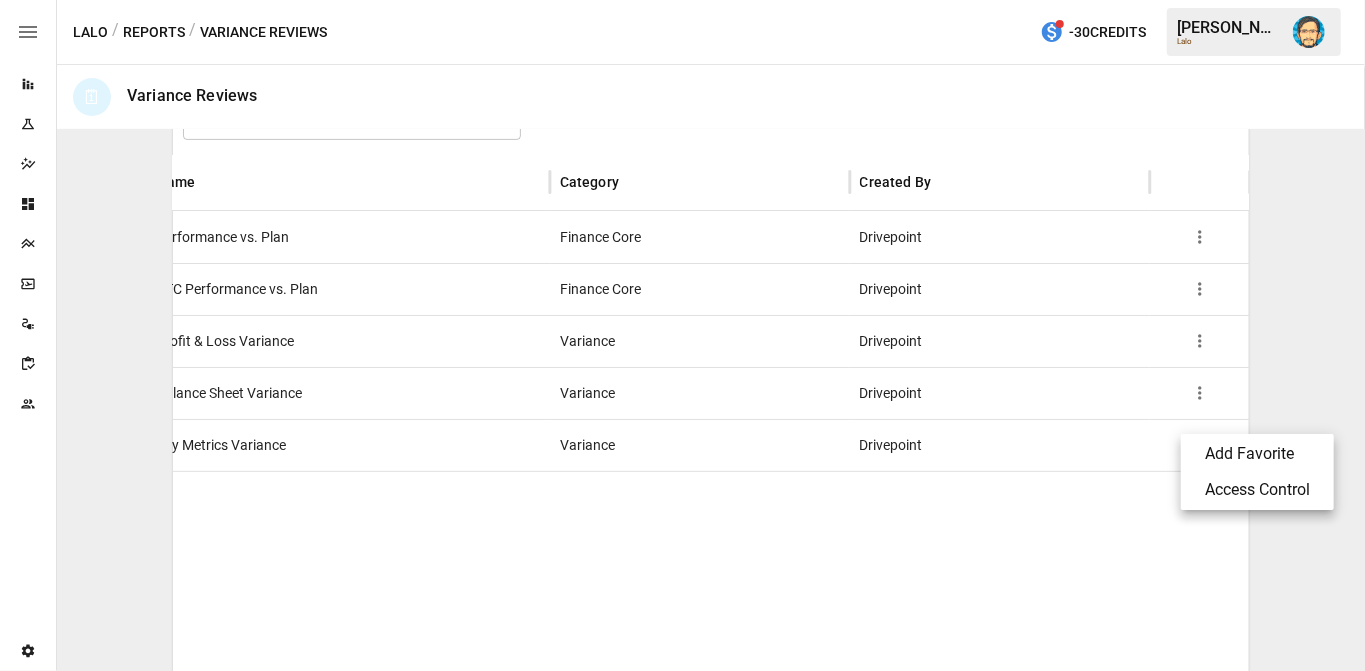 click on "Access Control" at bounding box center (1257, 490) 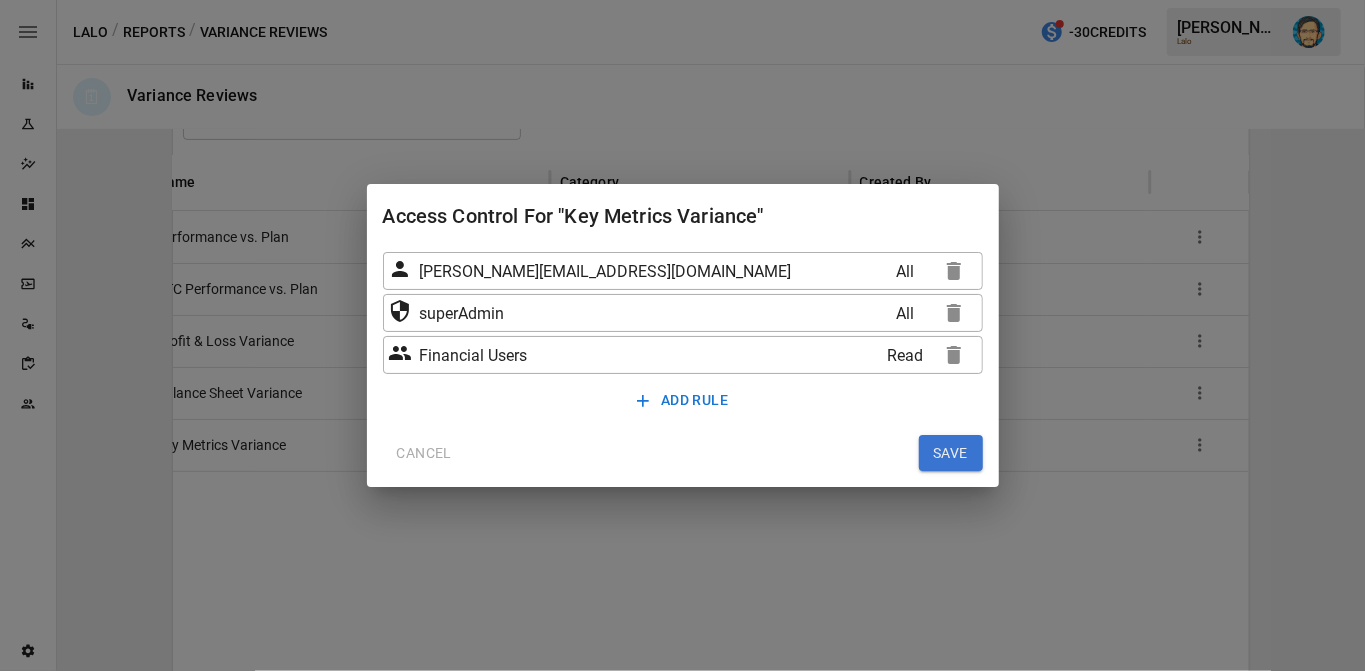 click on "CANCEL" at bounding box center (424, 453) 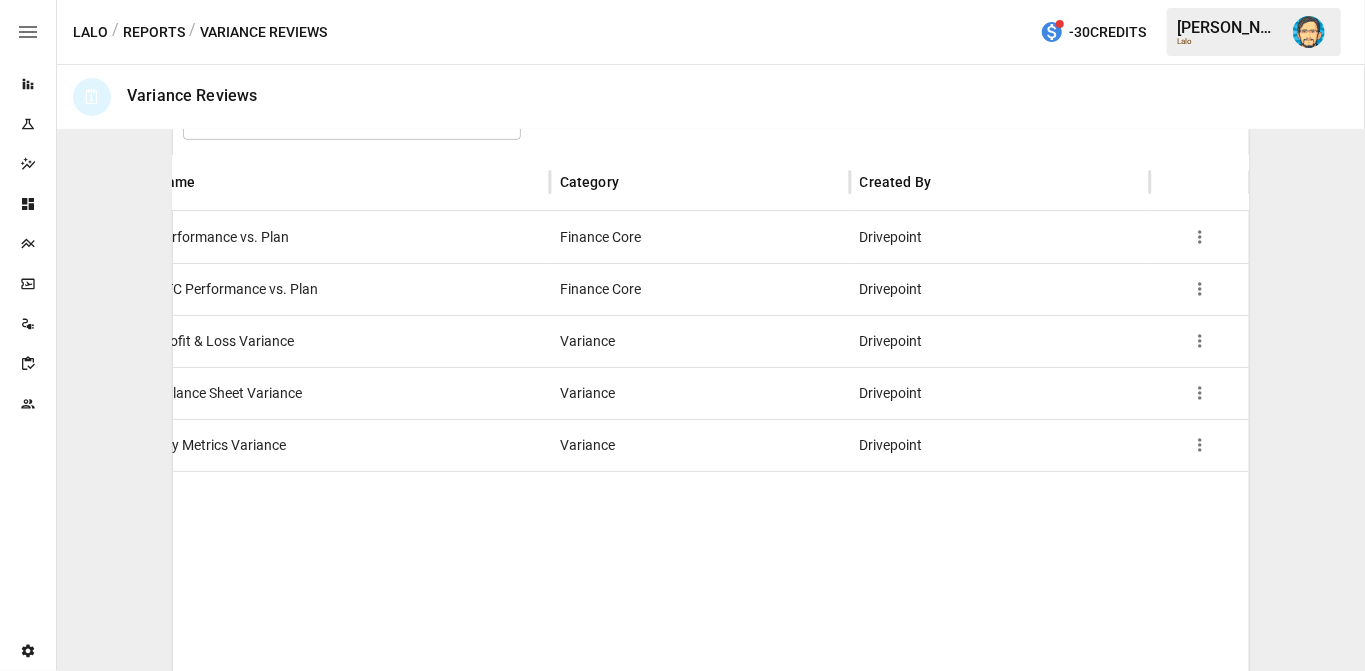 click 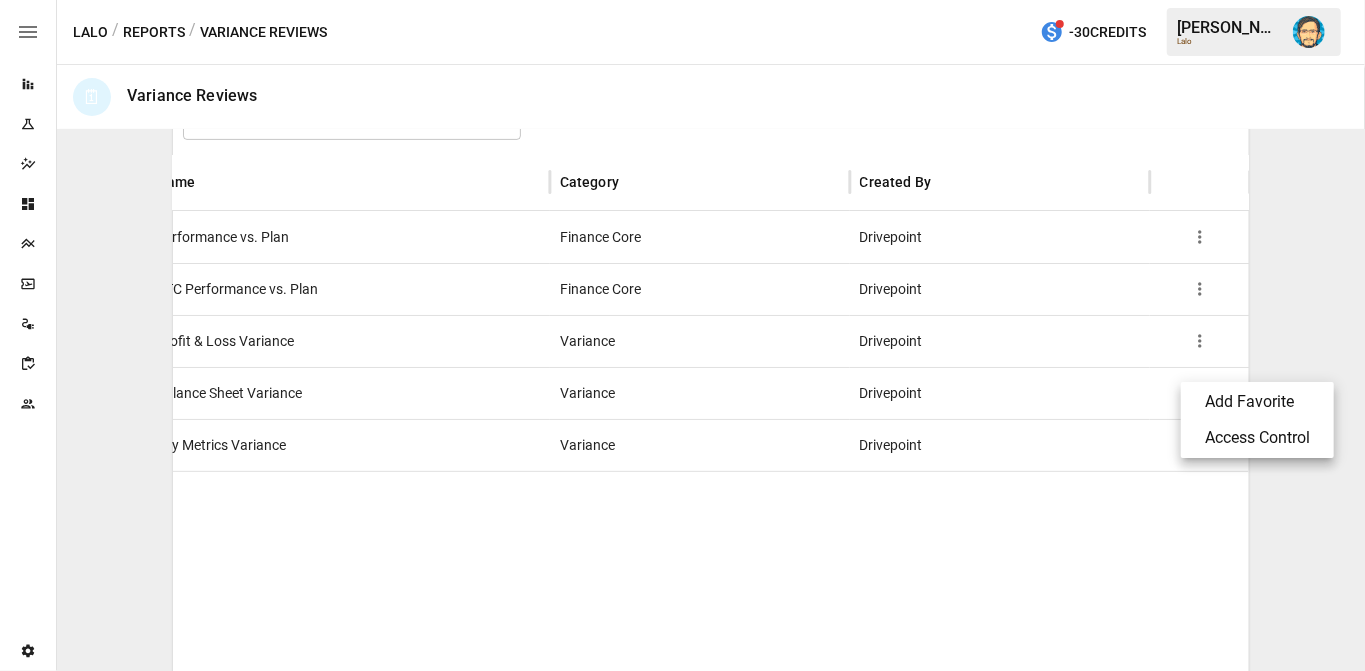 click on "Access Control" at bounding box center (1257, 438) 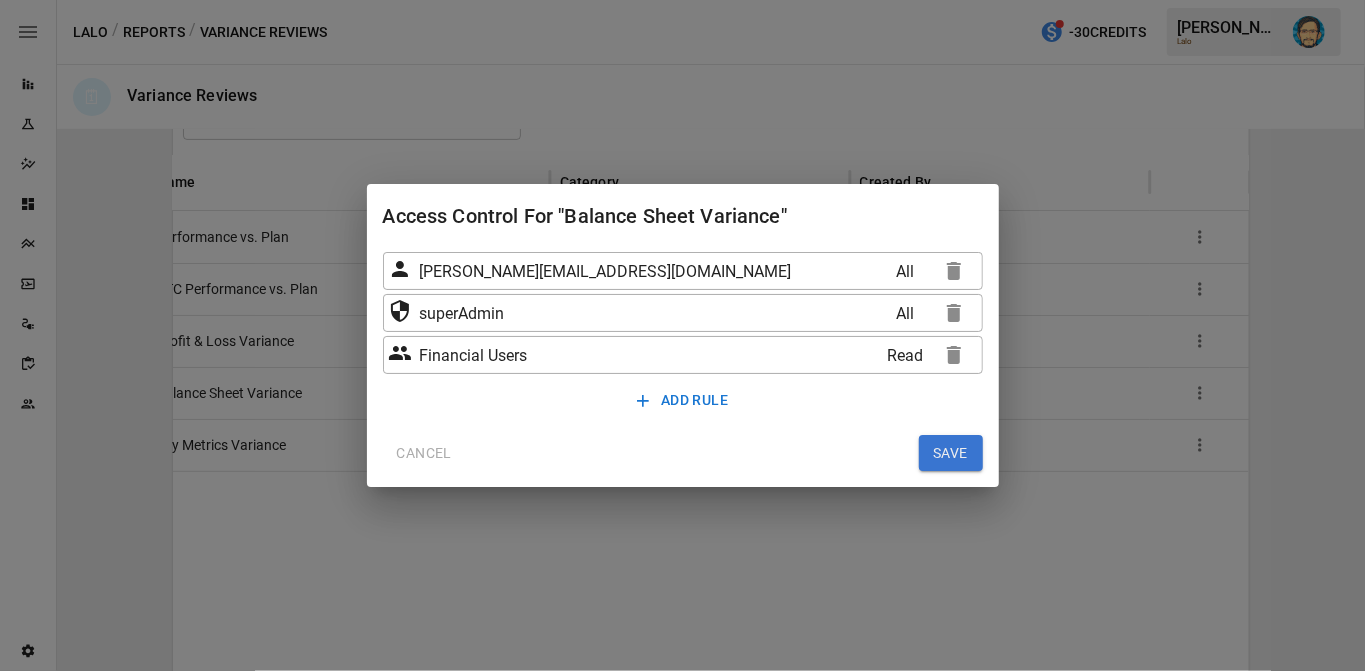 click on "CANCEL" at bounding box center (424, 453) 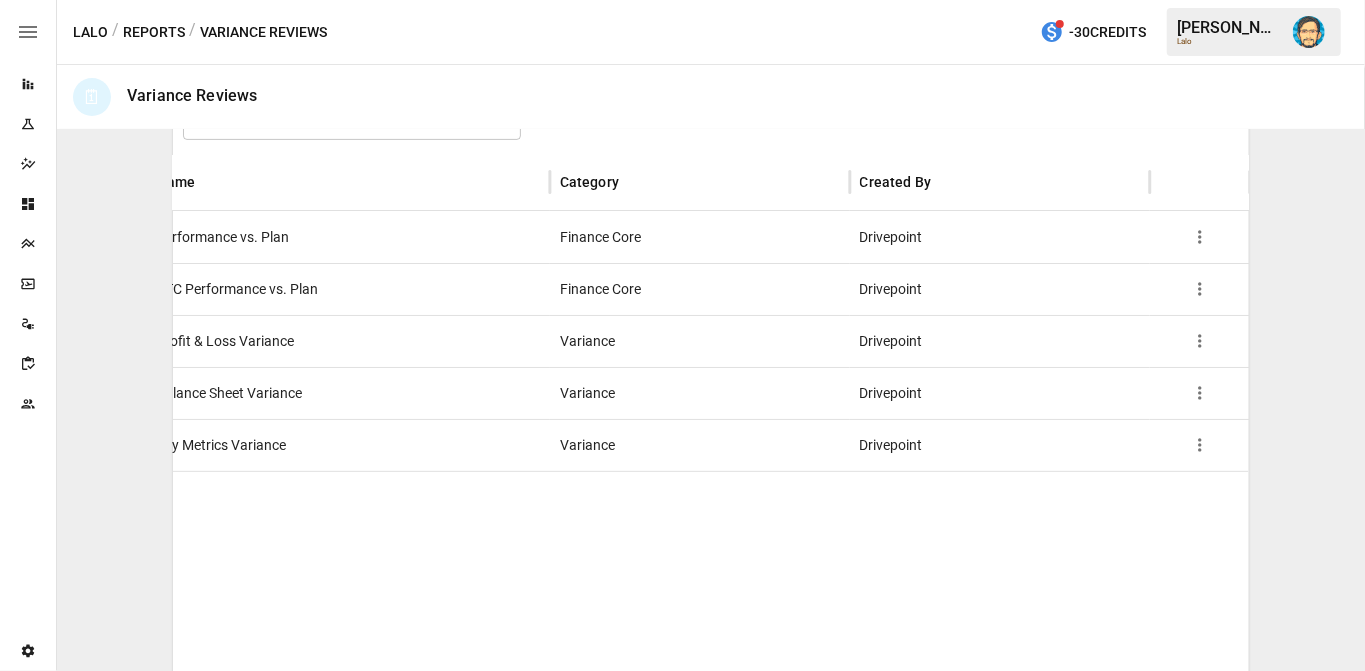 click 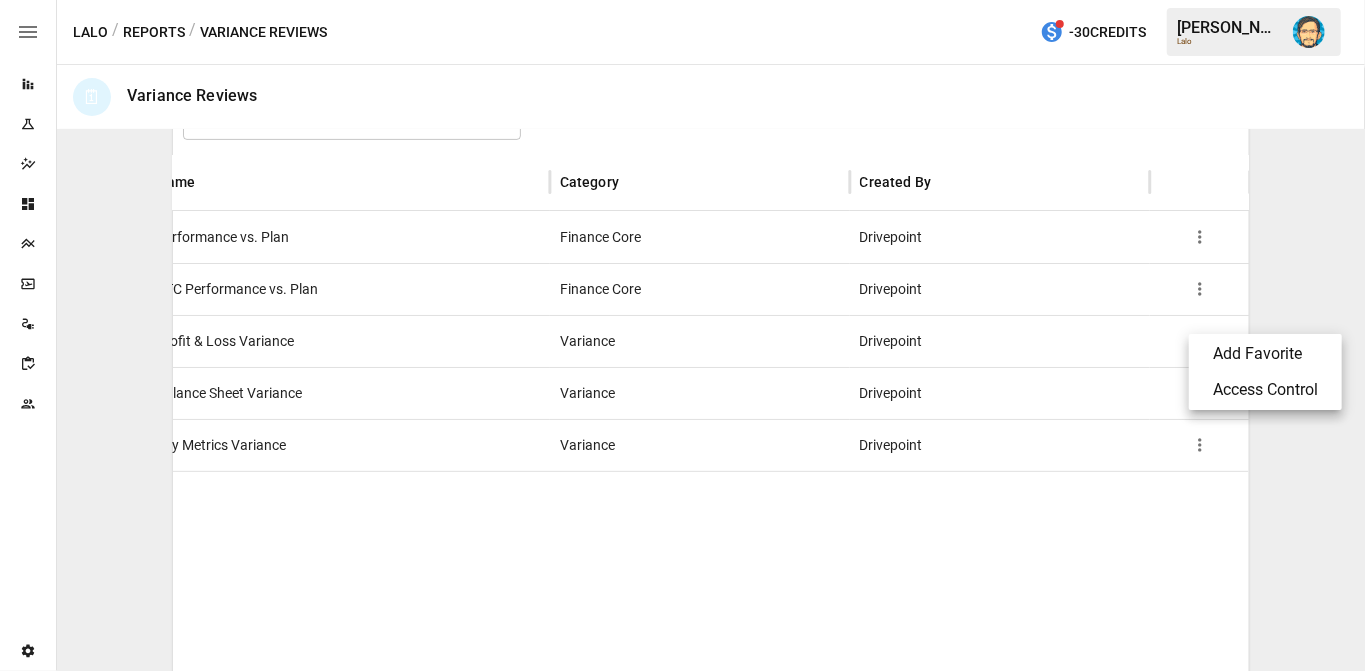 click on "Access Control" at bounding box center (1265, 390) 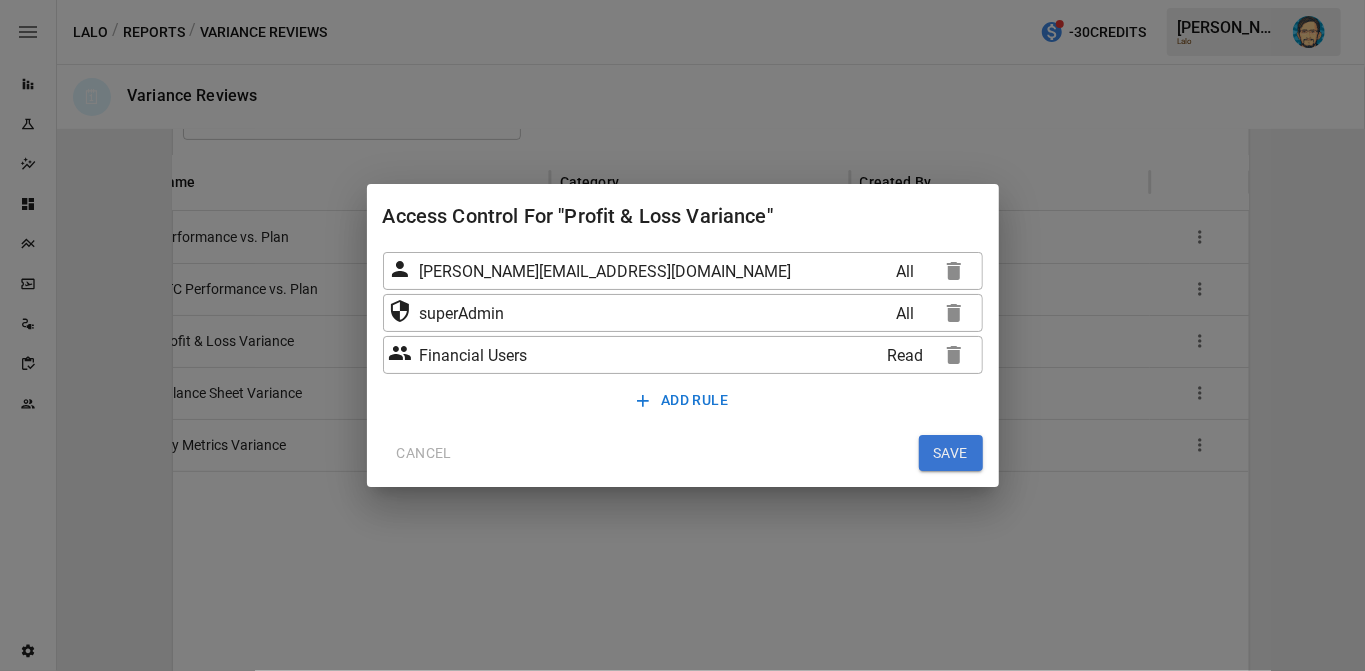 click on "CANCEL" at bounding box center [424, 453] 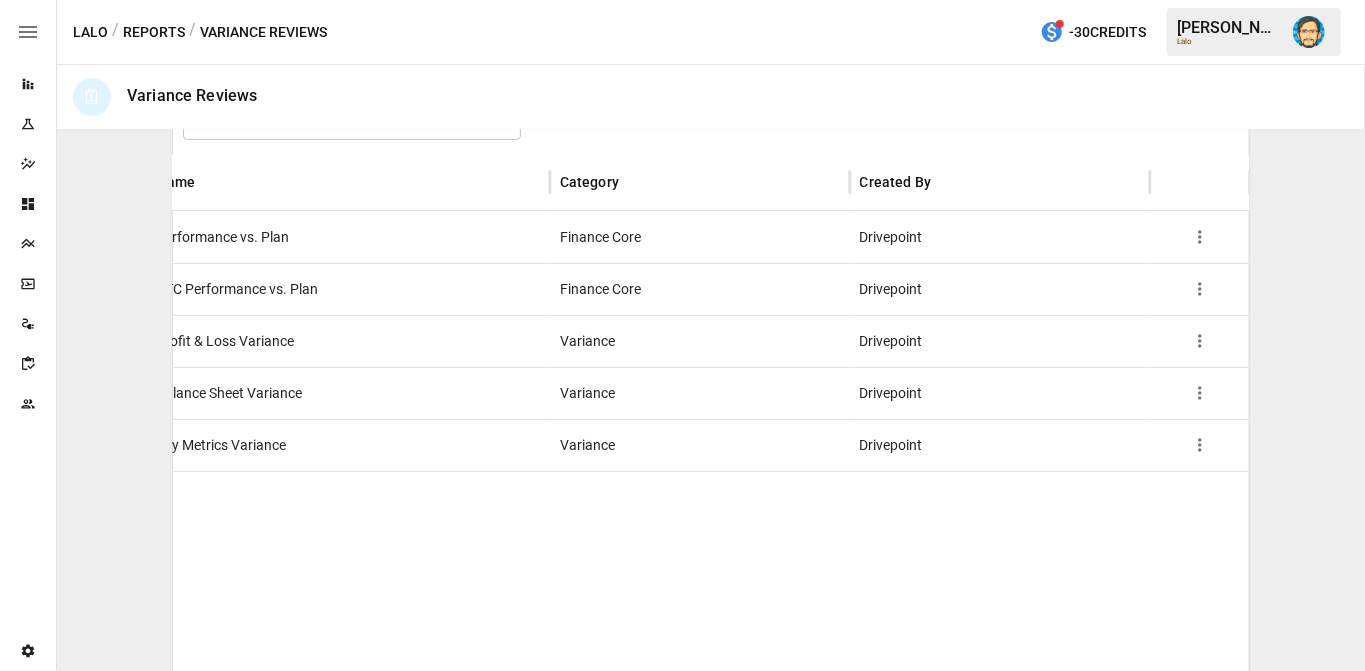 click at bounding box center (1200, 289) 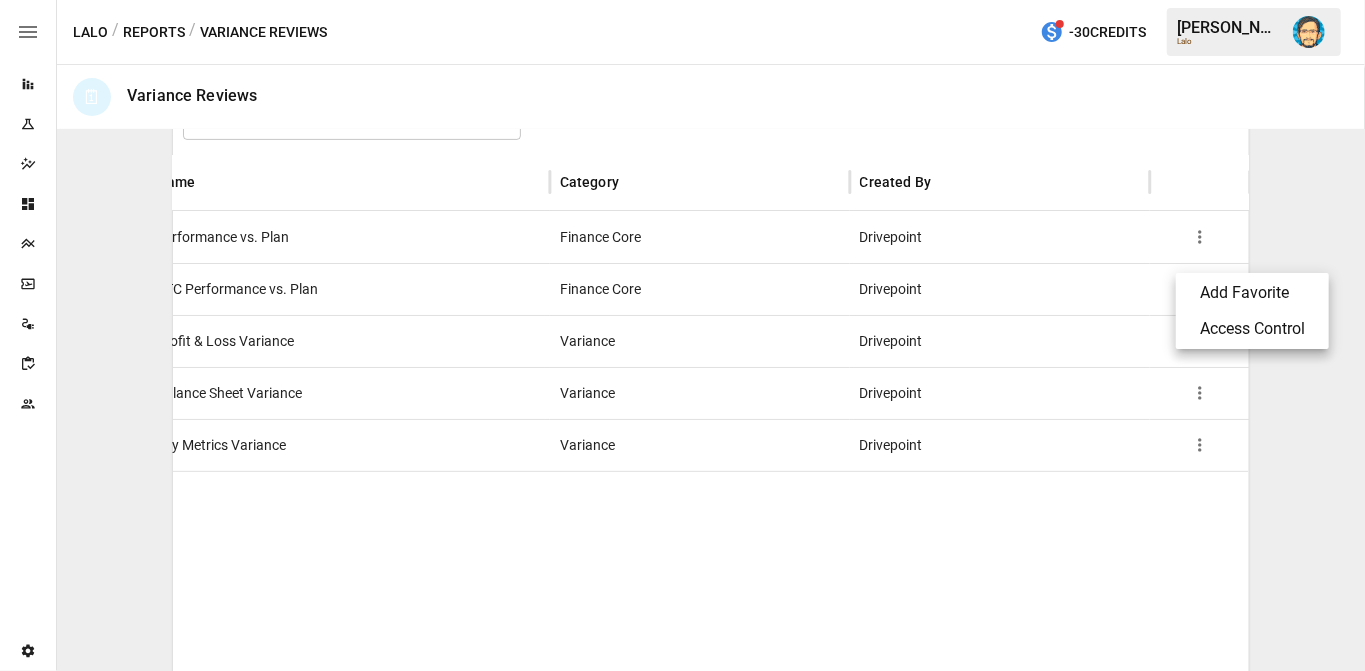 click on "Access Control" at bounding box center (1252, 329) 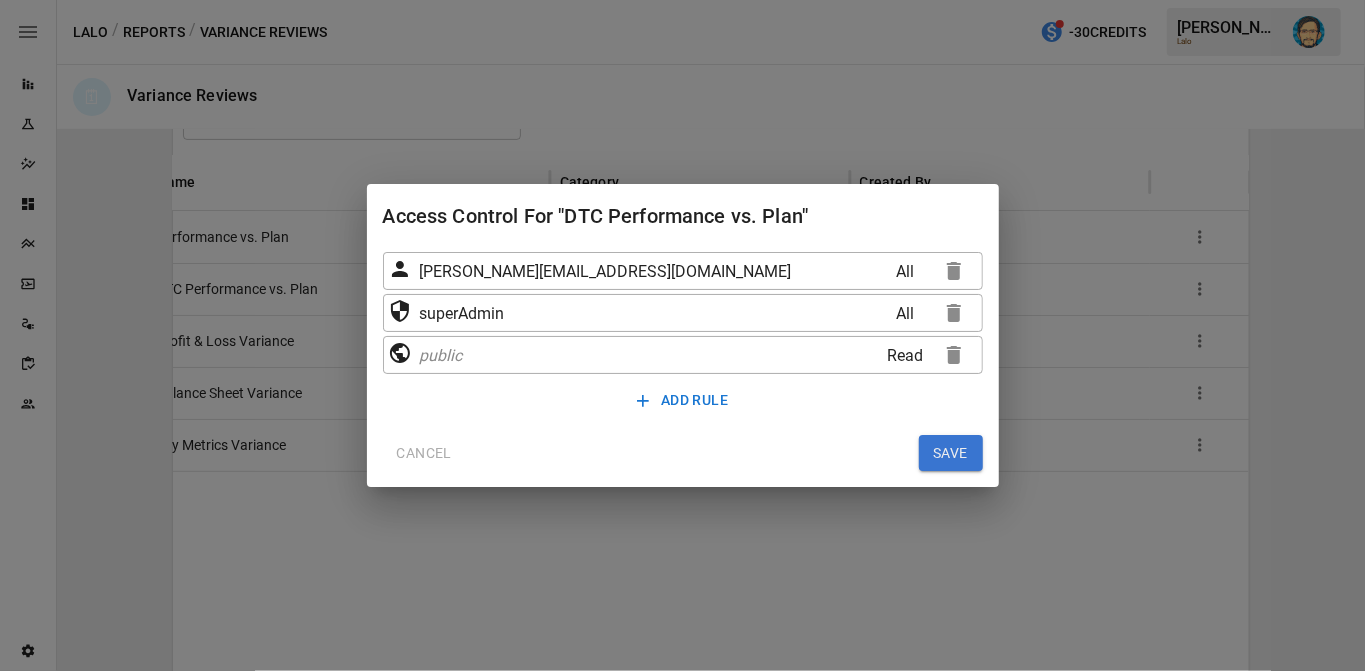 click on "CANCEL" at bounding box center (424, 453) 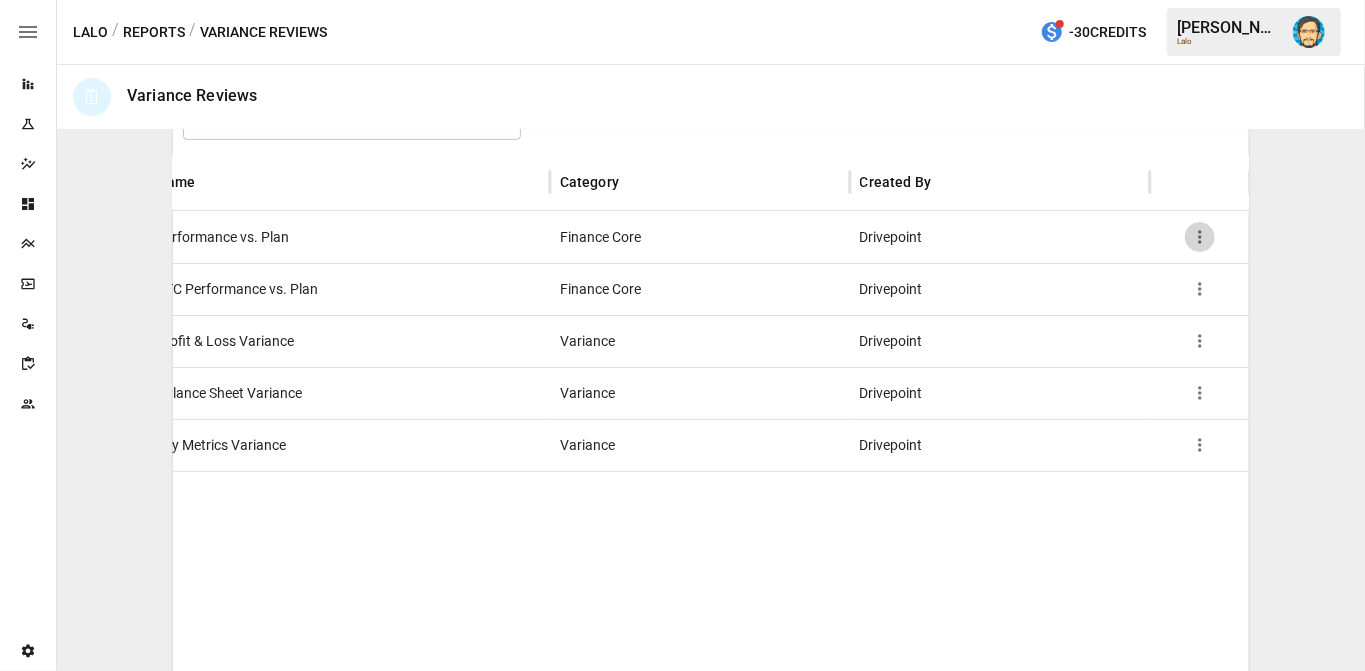 click 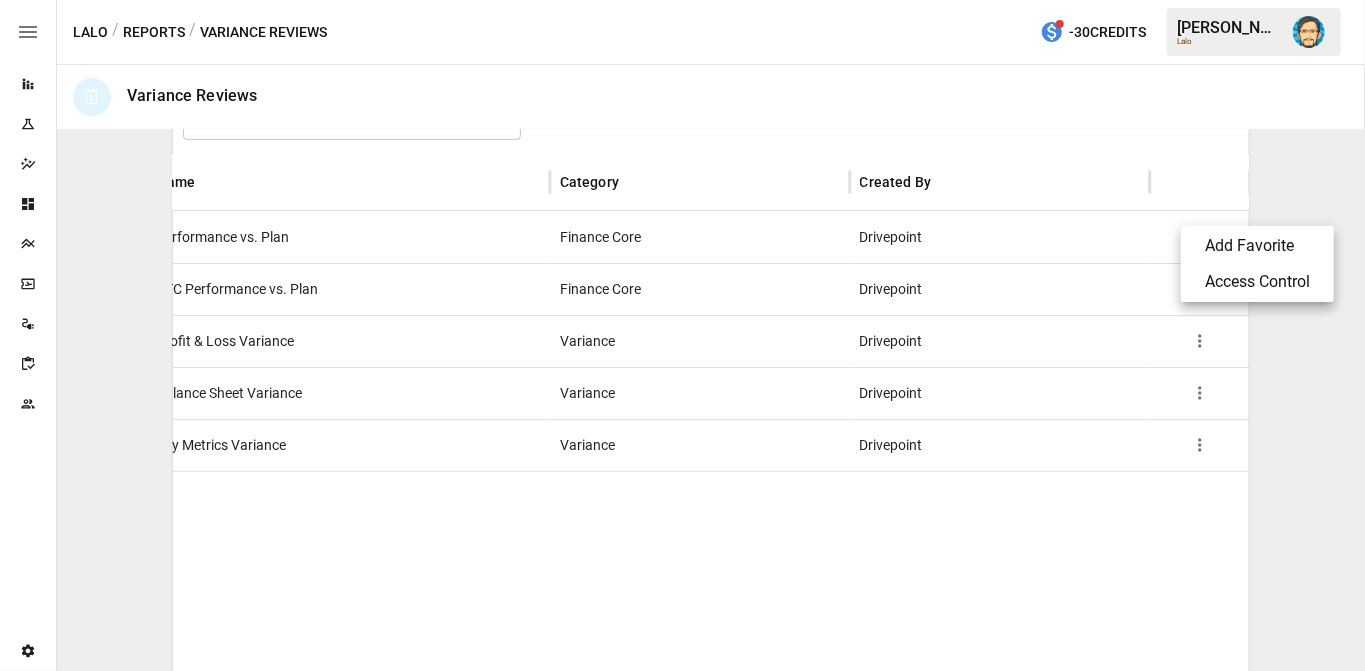 click on "Access Control" at bounding box center (1257, 282) 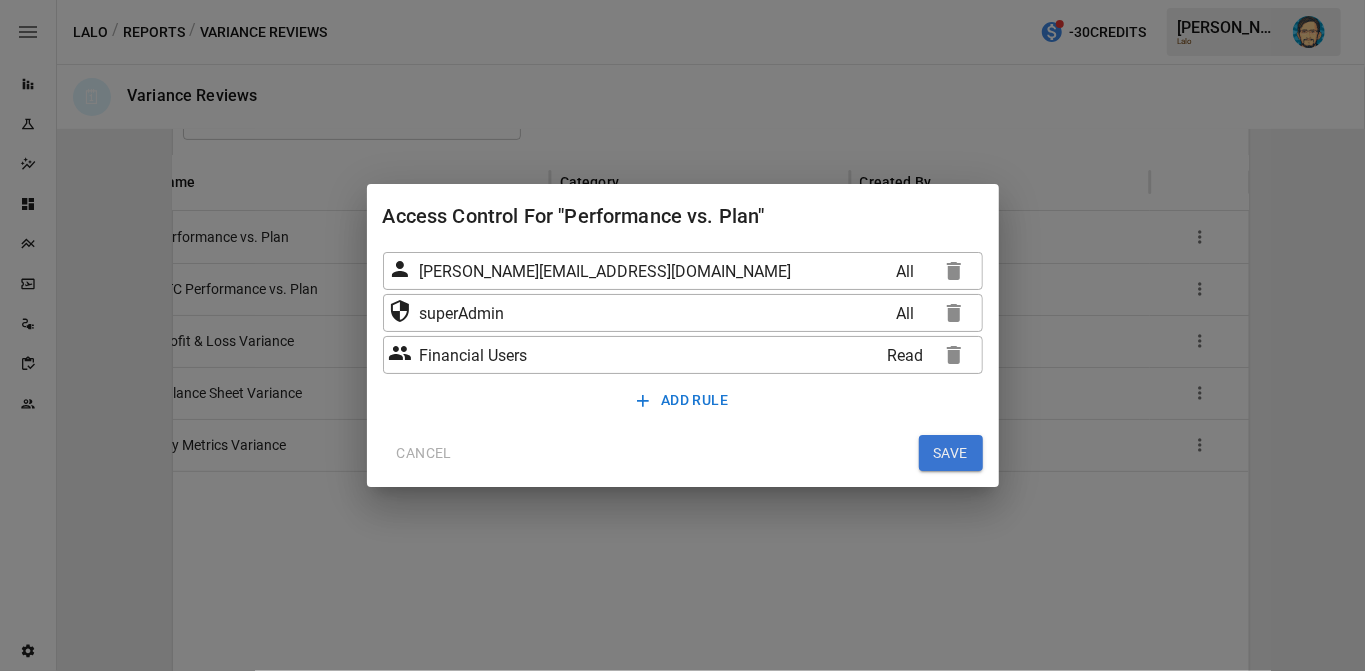 click on "CANCEL" at bounding box center (424, 453) 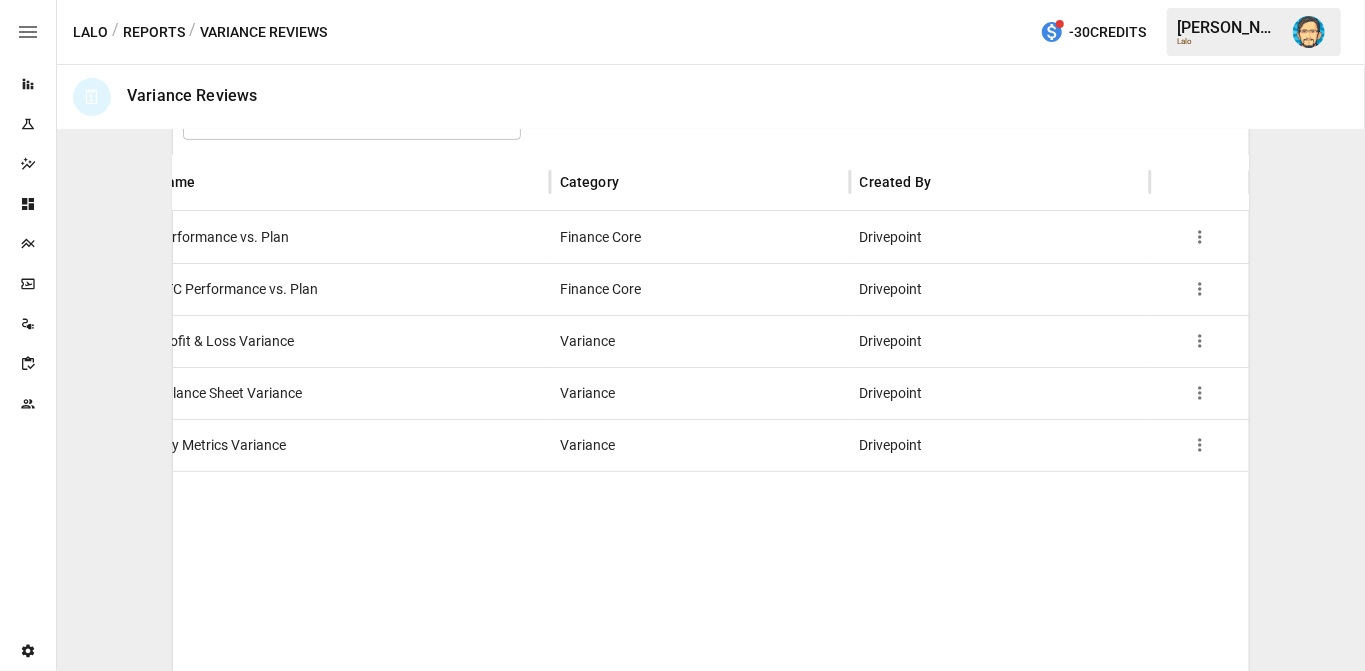 type 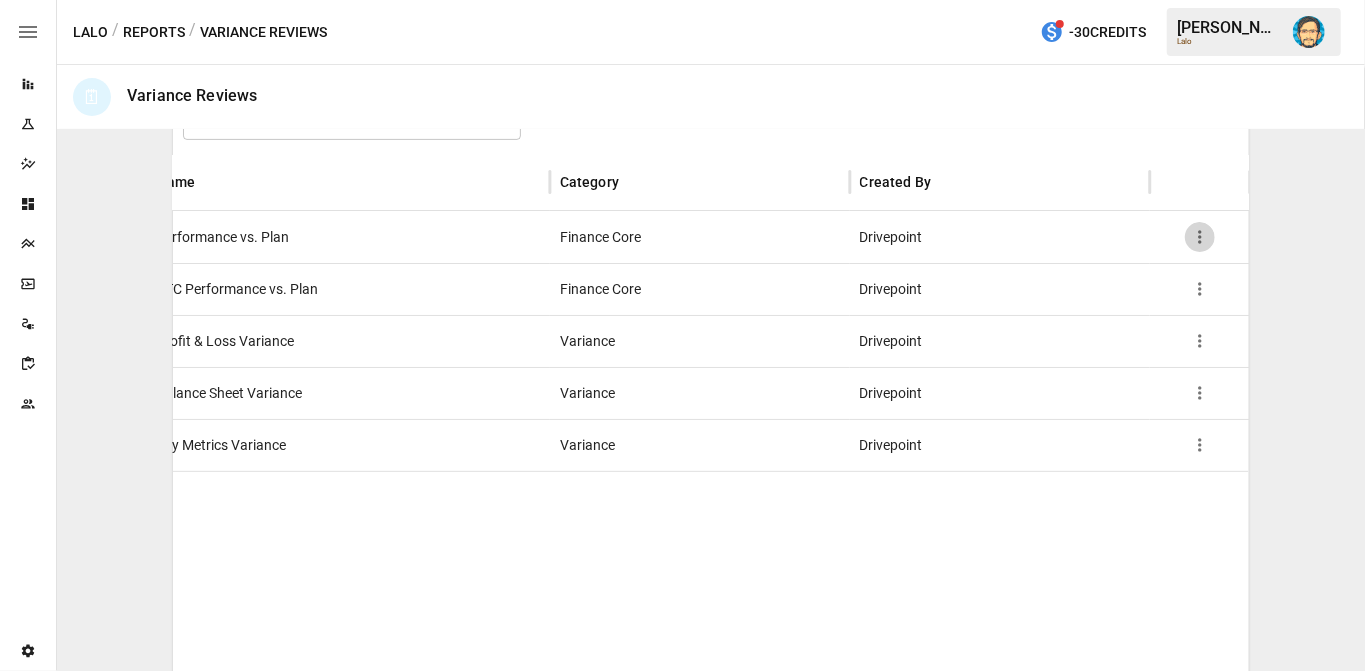 click 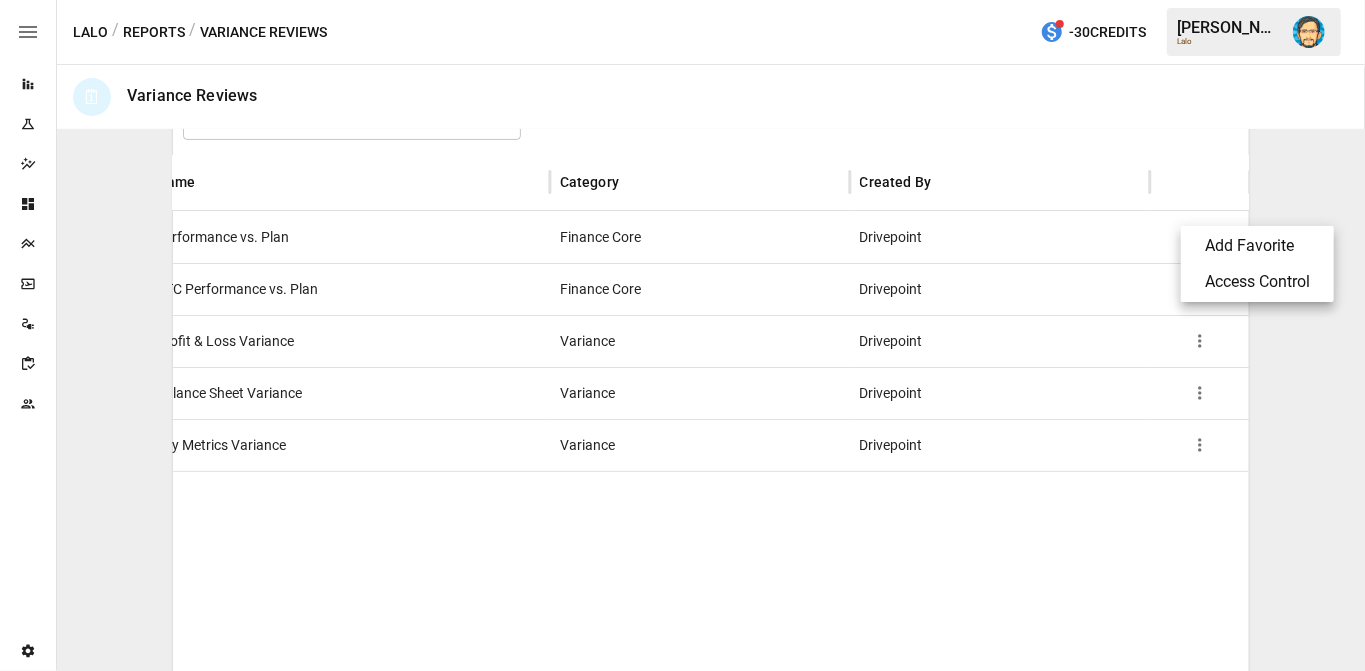 click on "Access Control" at bounding box center (1257, 282) 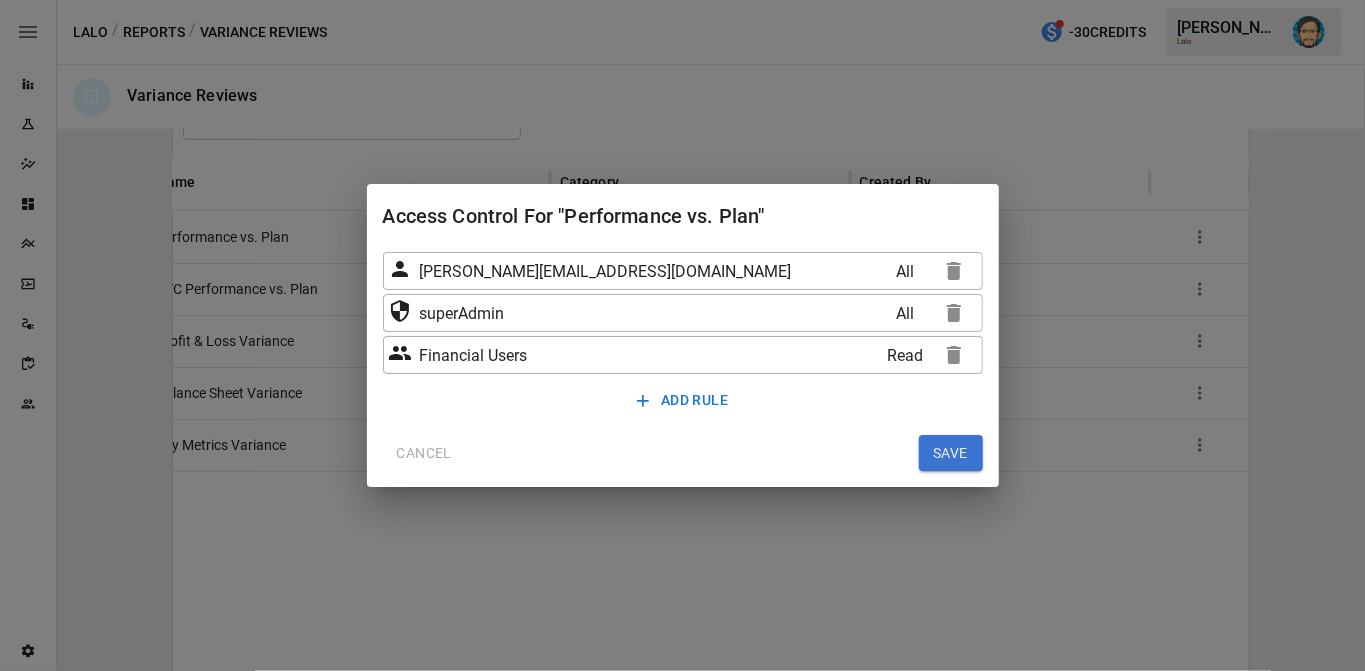 click on "CANCEL" at bounding box center (424, 453) 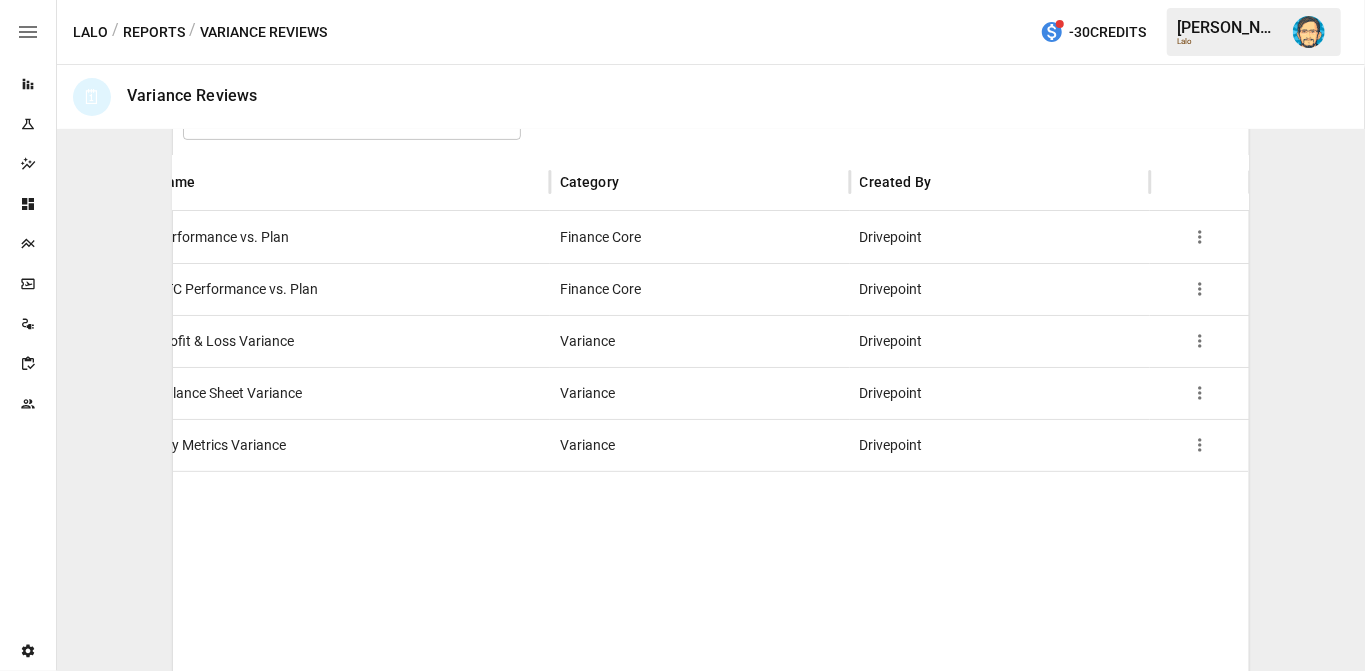 click 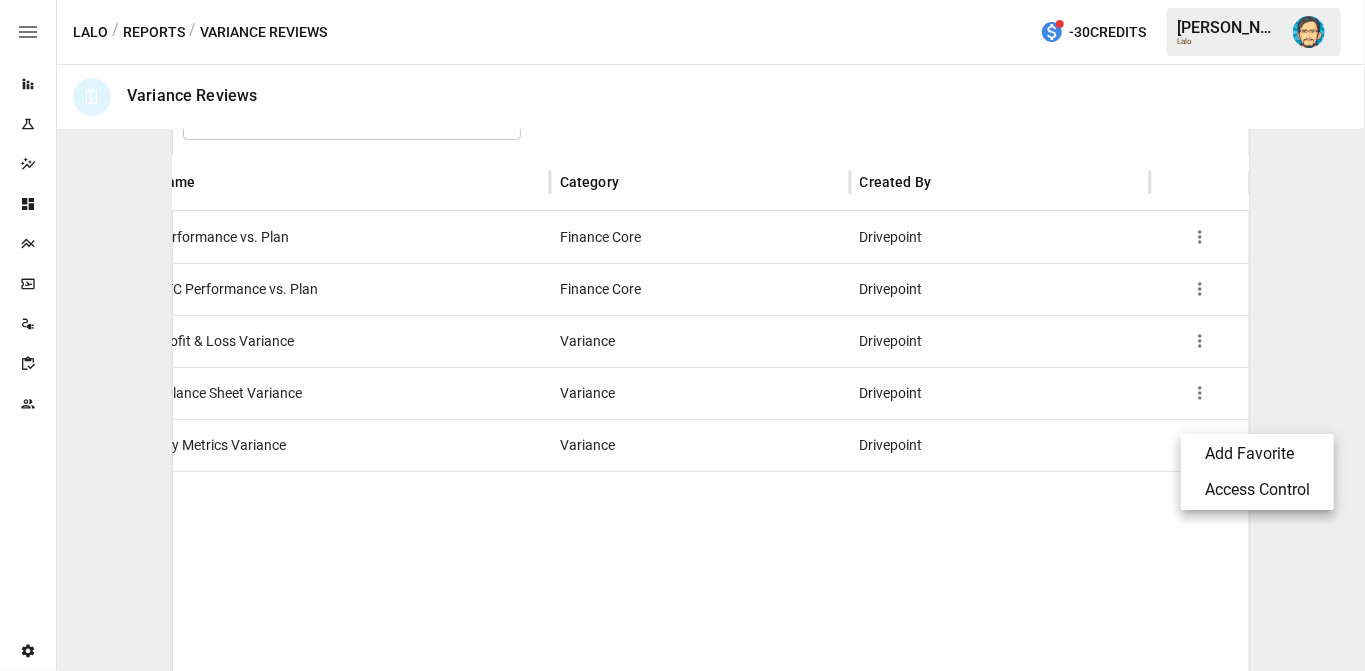 click on "Access Control" at bounding box center (1257, 490) 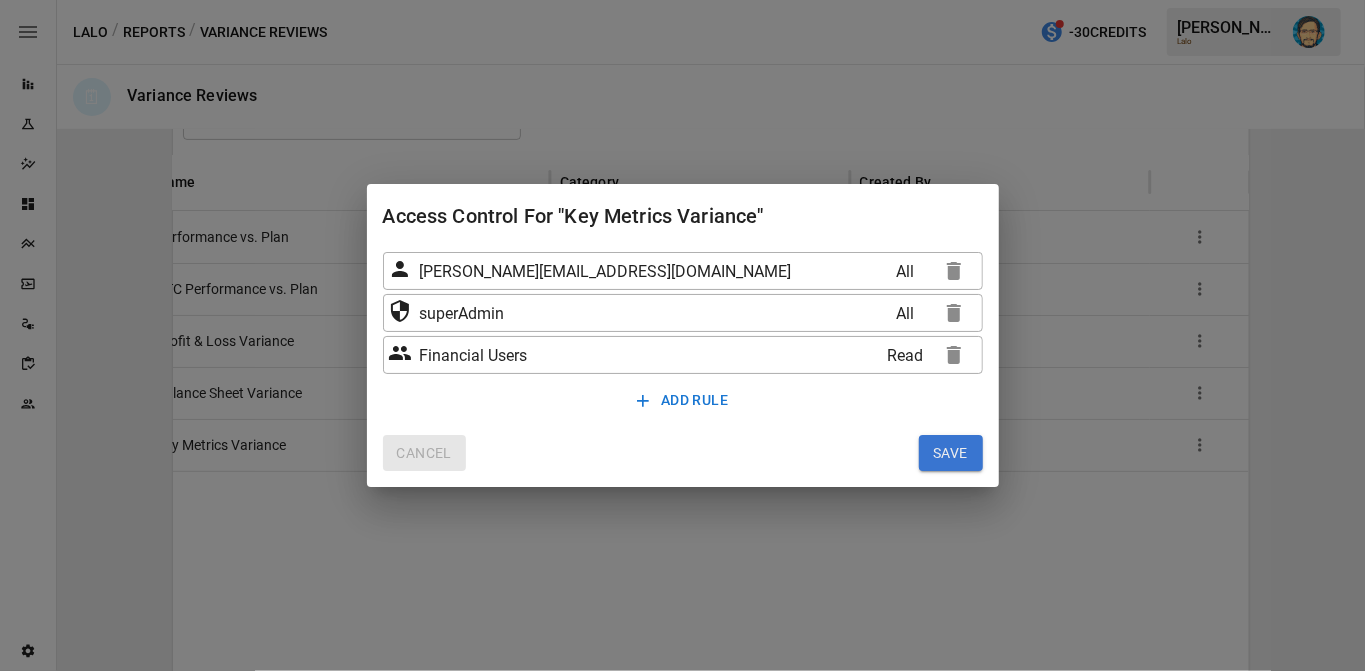 click on "CANCEL" at bounding box center (424, 453) 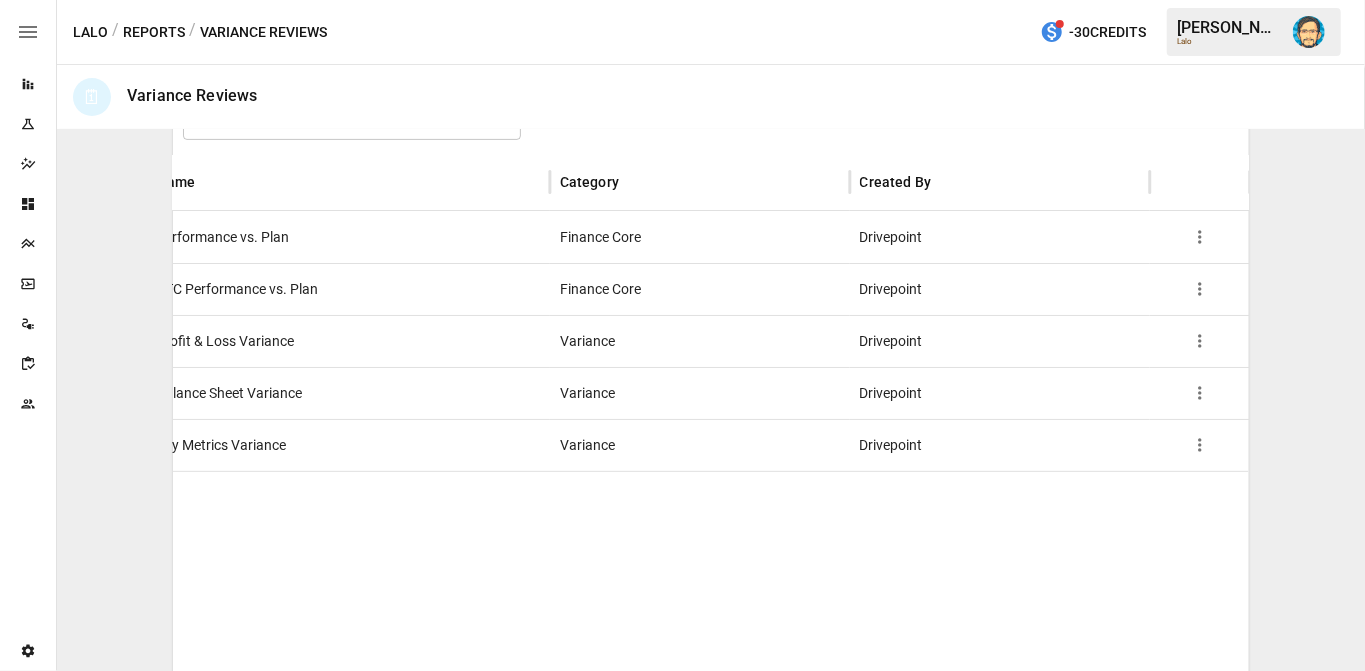 click at bounding box center [1200, 393] 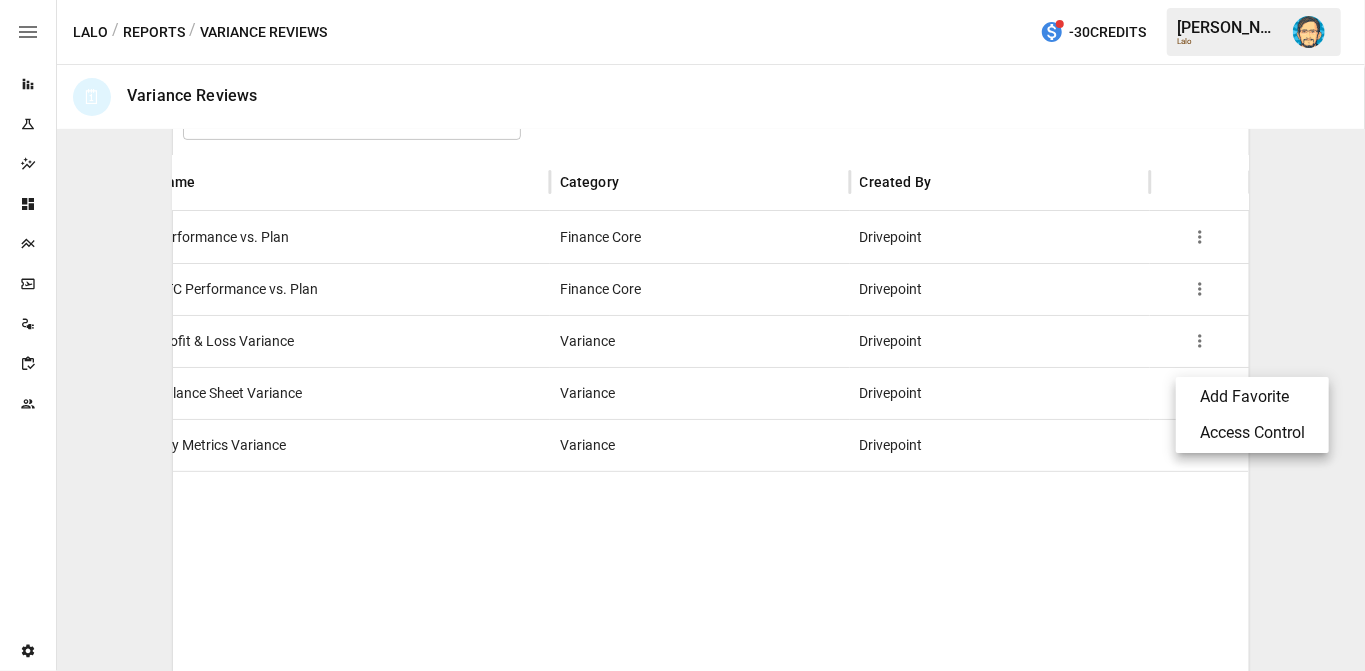click on "Access Control" at bounding box center [1252, 433] 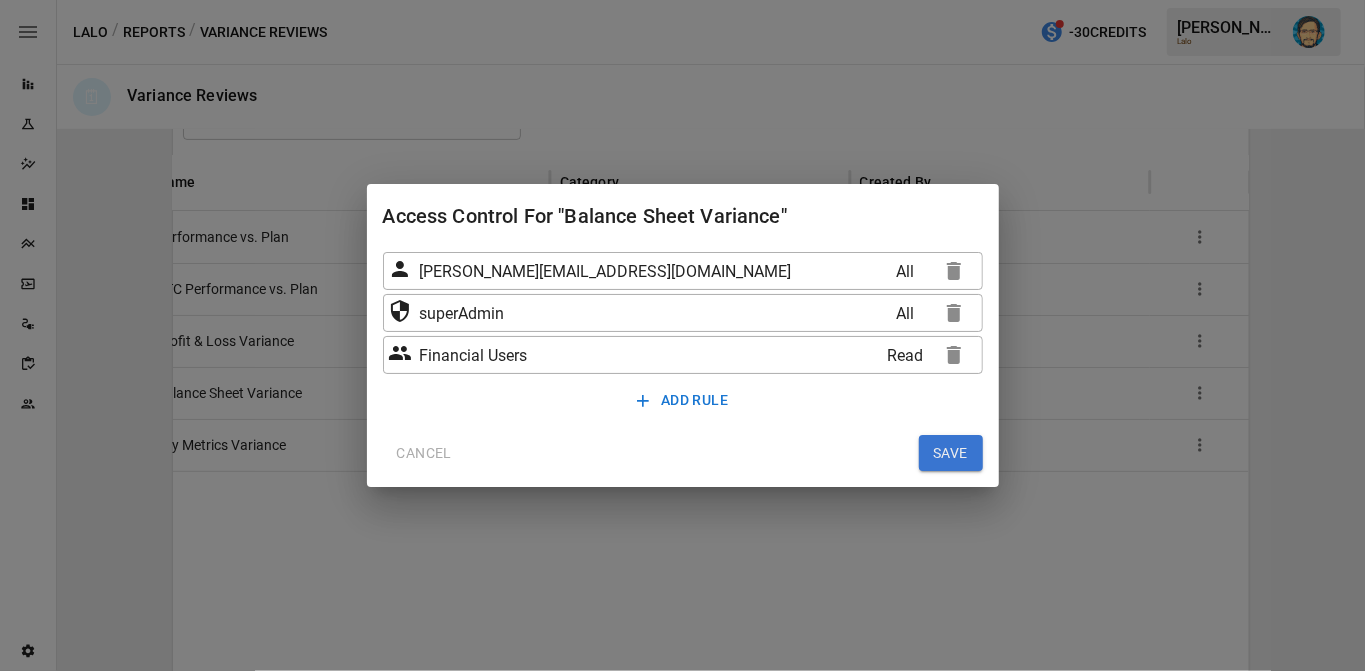 click on "CANCEL" at bounding box center (424, 453) 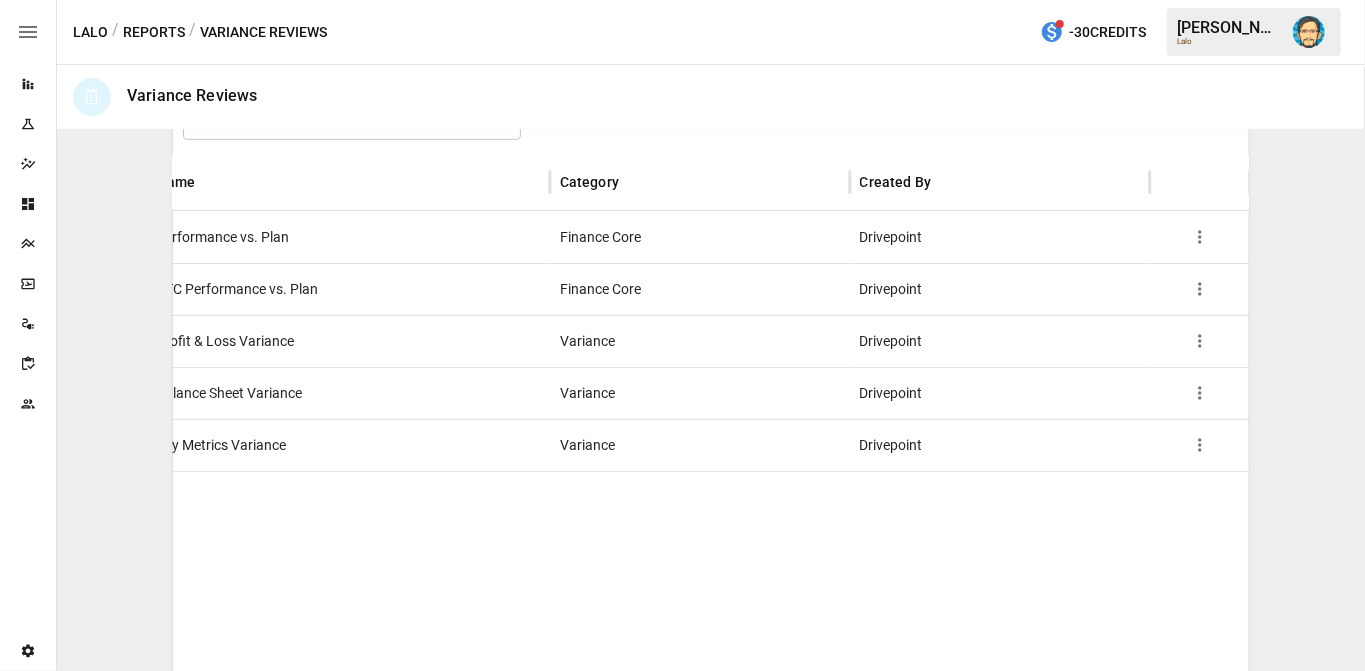 click 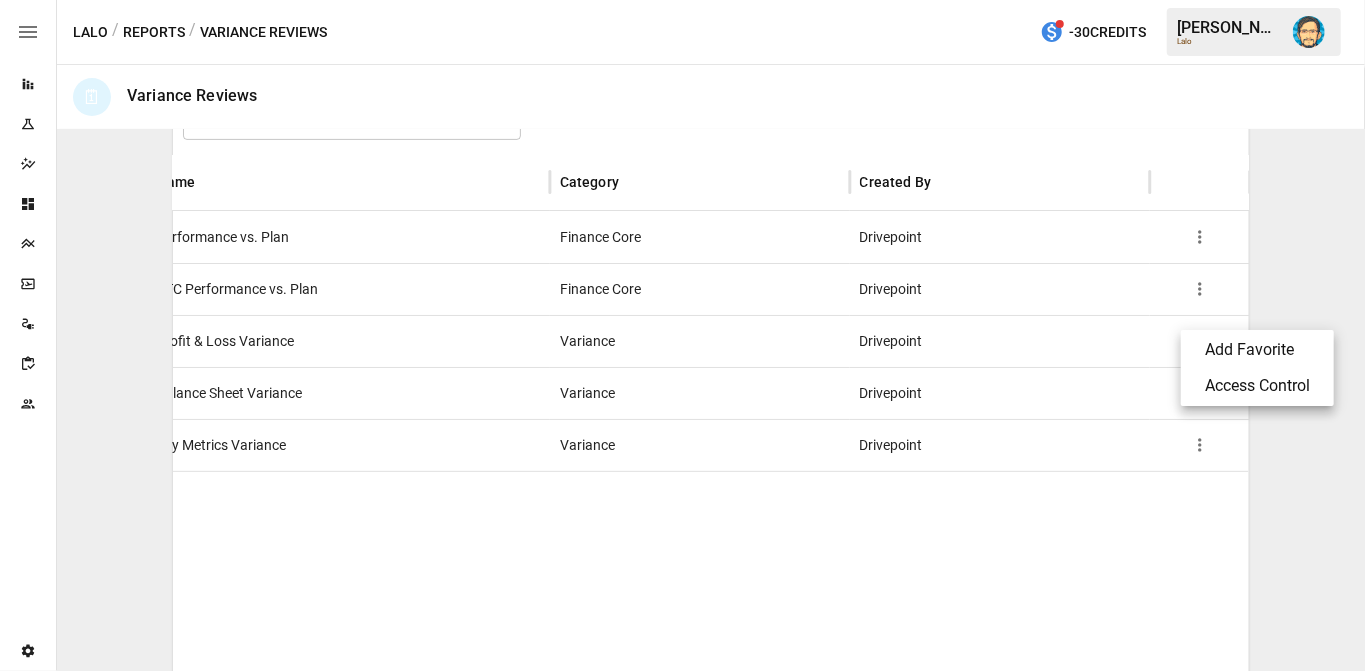 click on "Access Control" at bounding box center [1257, 386] 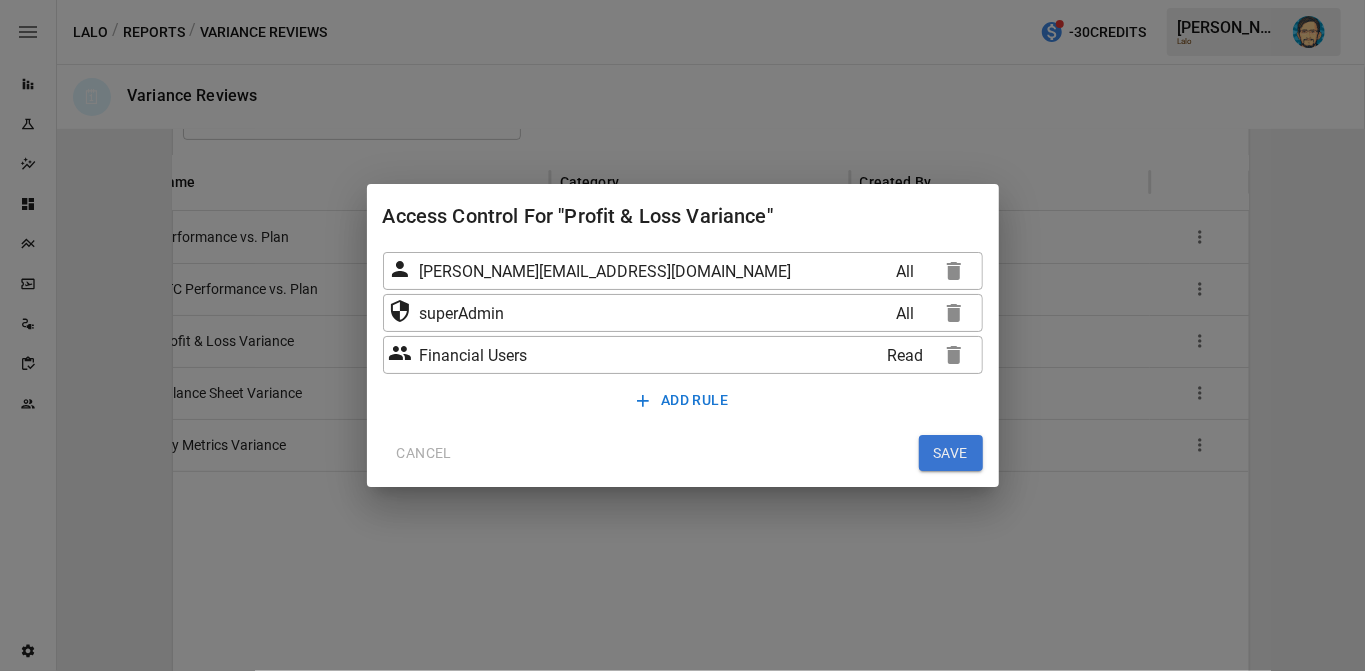 click on "CANCEL" at bounding box center (424, 453) 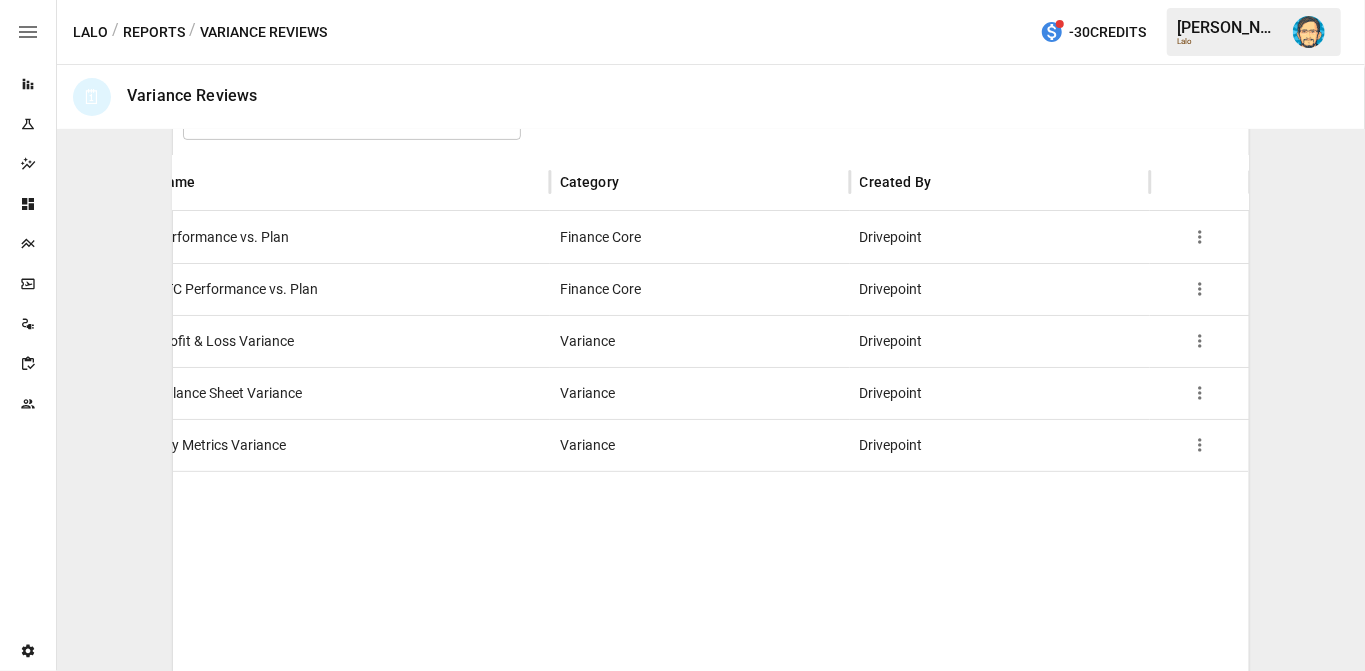 click 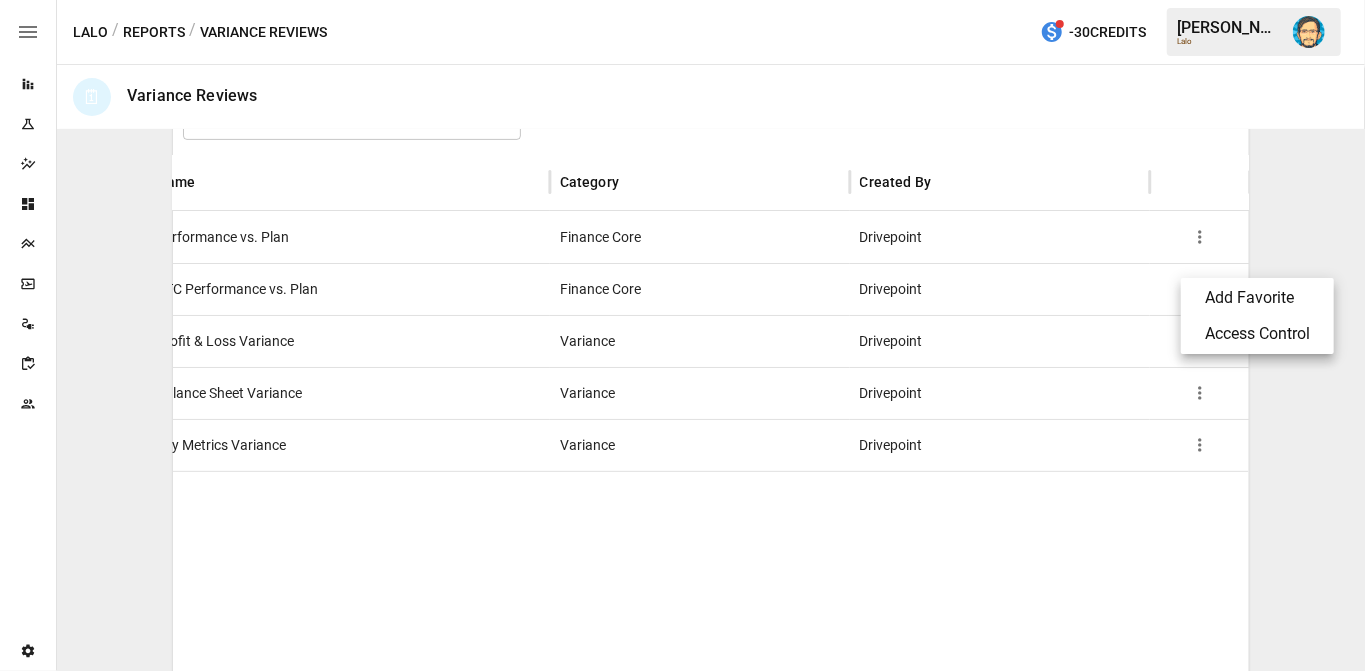 click on "Access Control" at bounding box center [1257, 334] 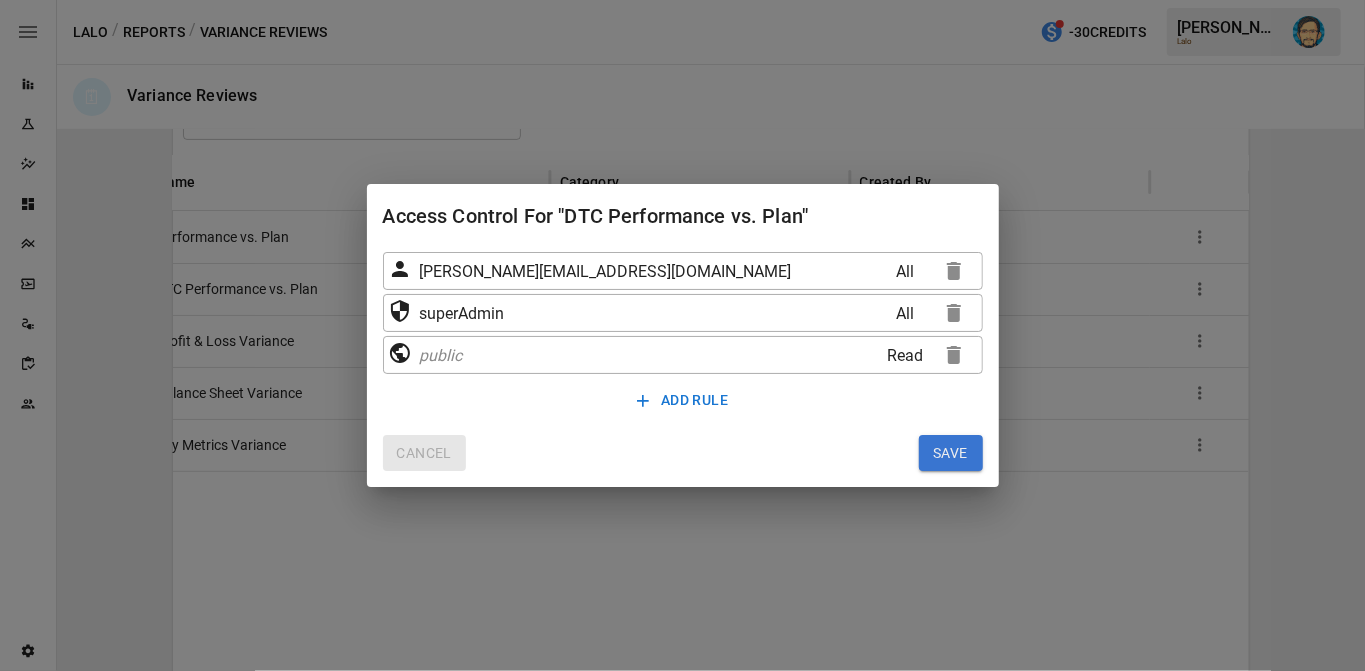 click on "CANCEL" at bounding box center [424, 453] 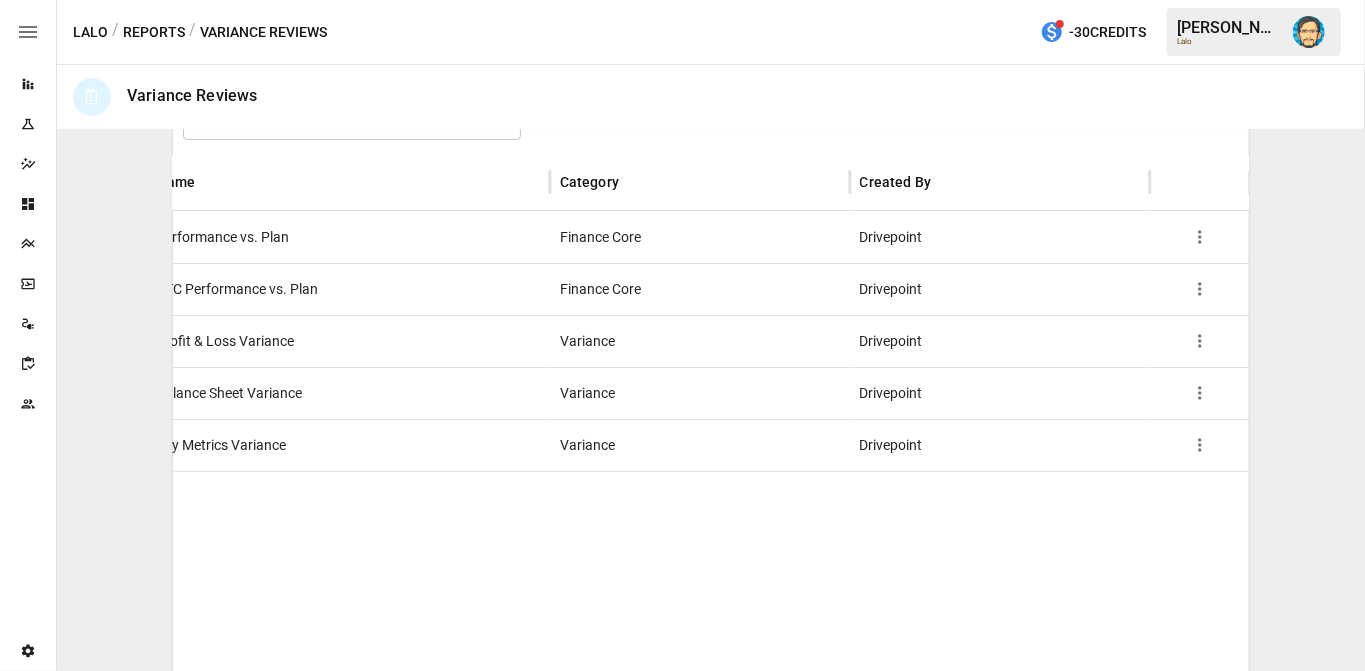 click 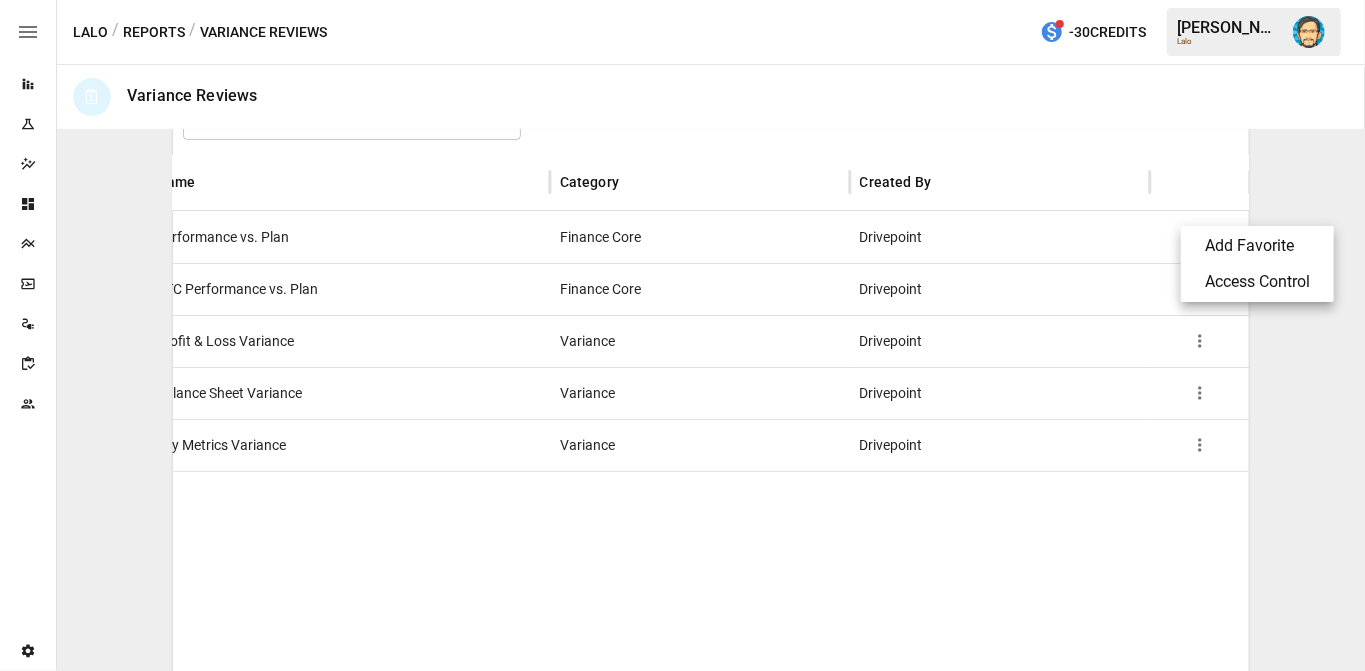 click on "Access Control" at bounding box center (1257, 282) 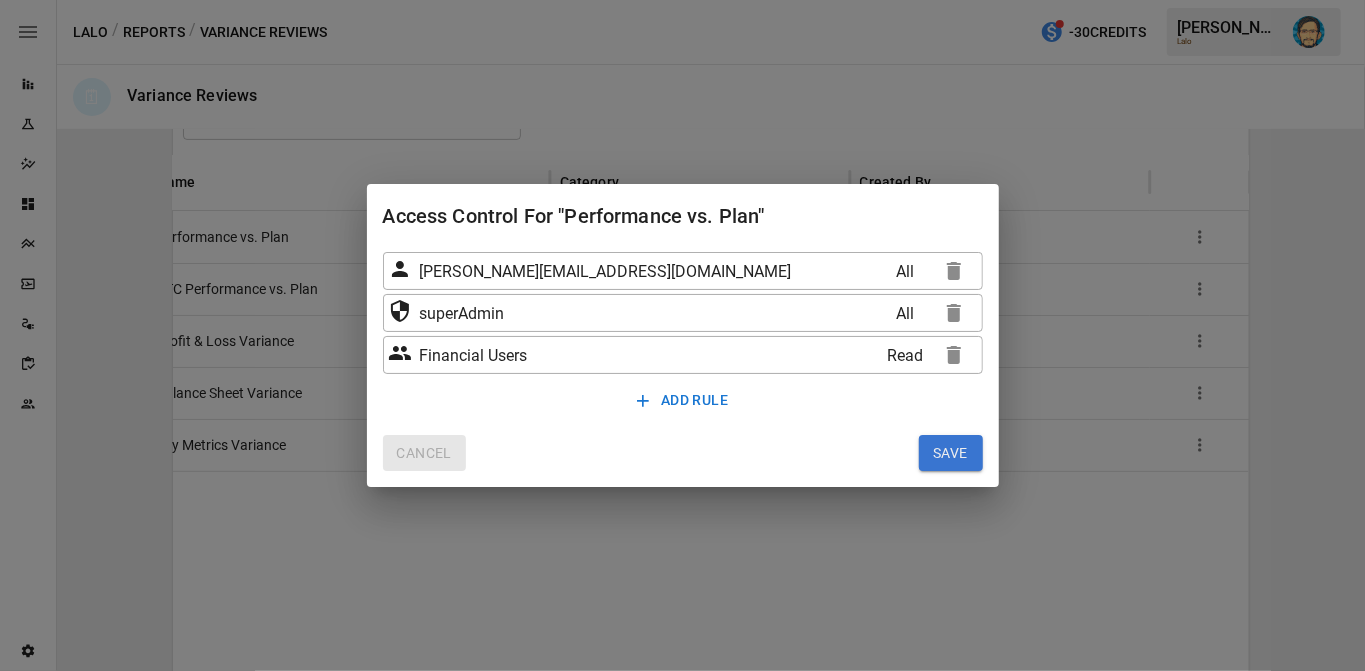 click on "CANCEL" at bounding box center (424, 453) 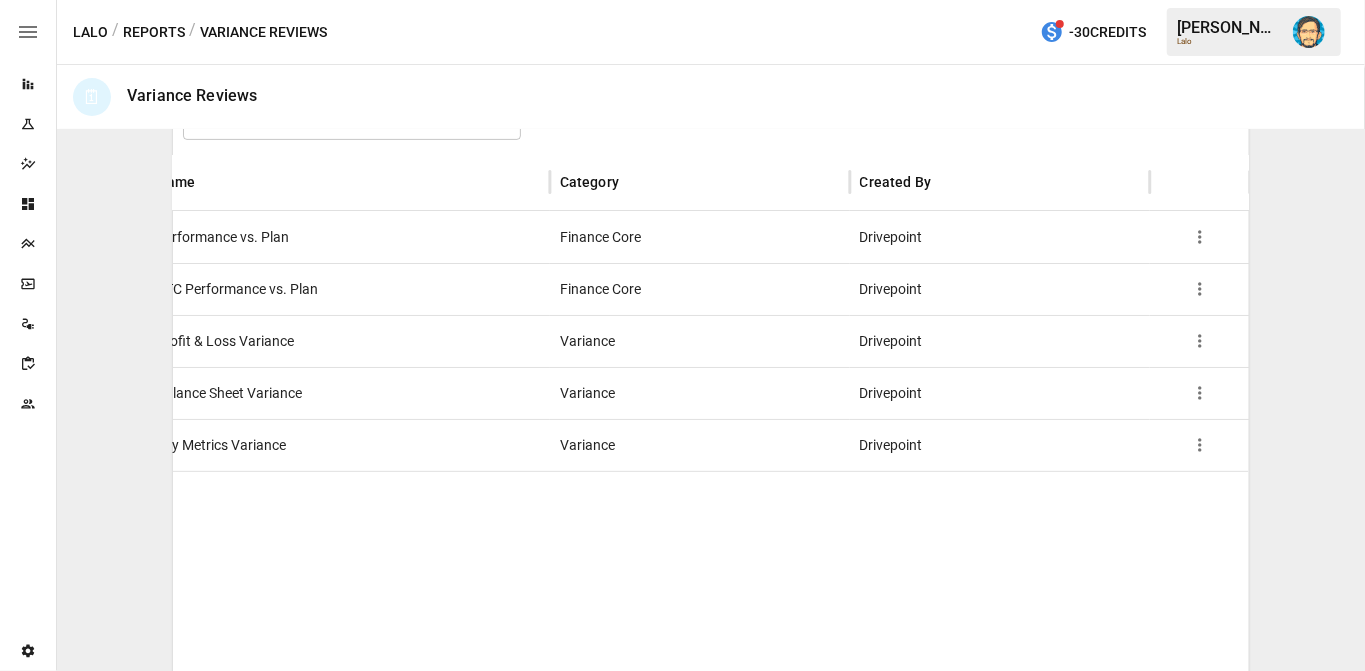 scroll, scrollTop: 0, scrollLeft: 62, axis: horizontal 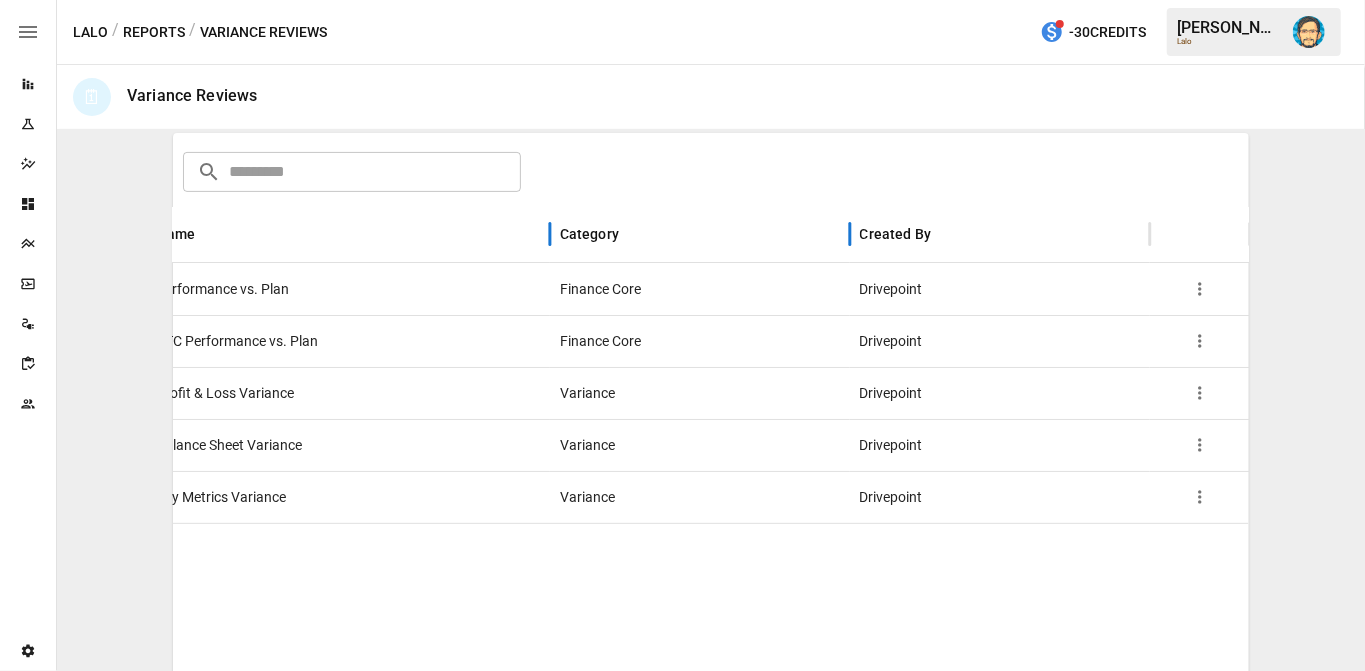 click on "Category" at bounding box center [700, 234] 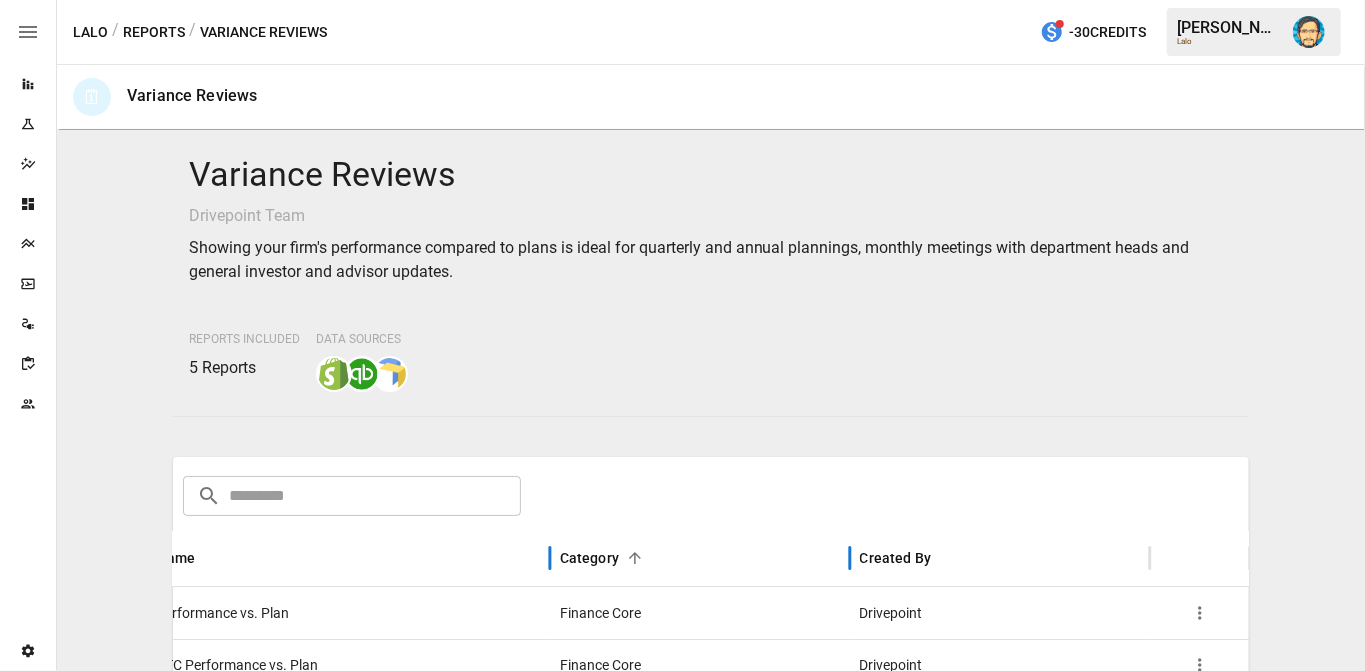 scroll, scrollTop: 447, scrollLeft: 0, axis: vertical 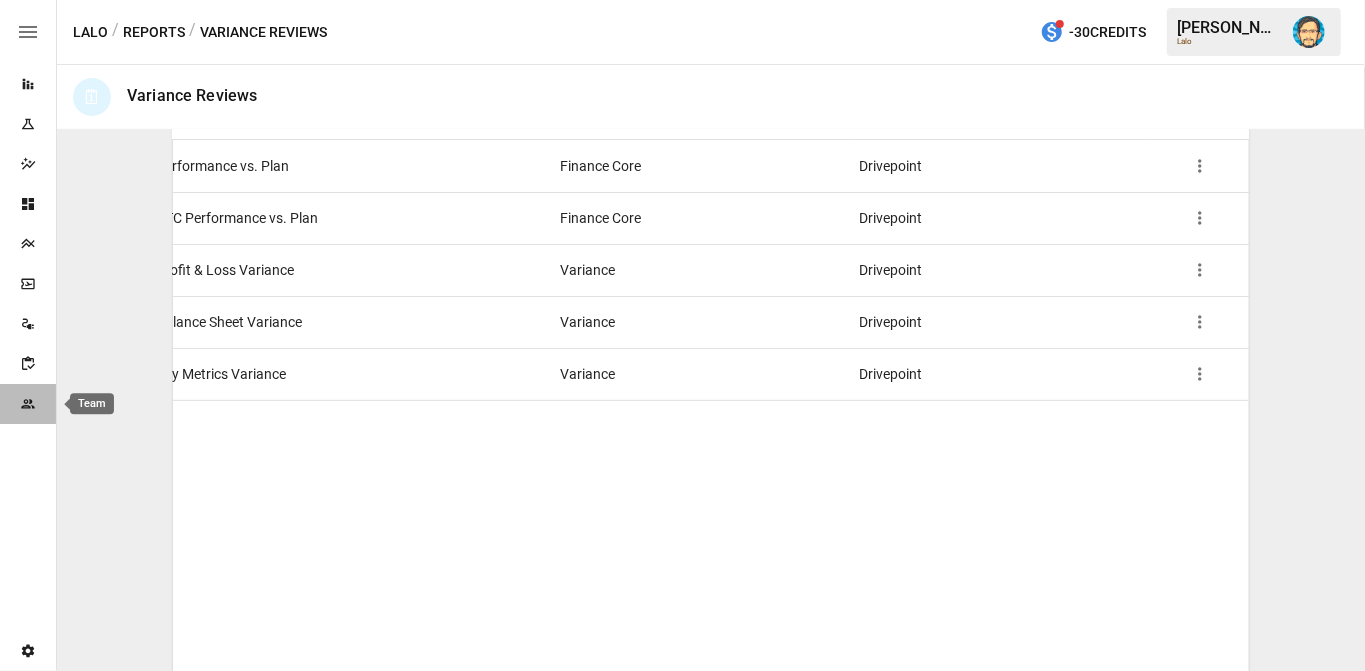 click 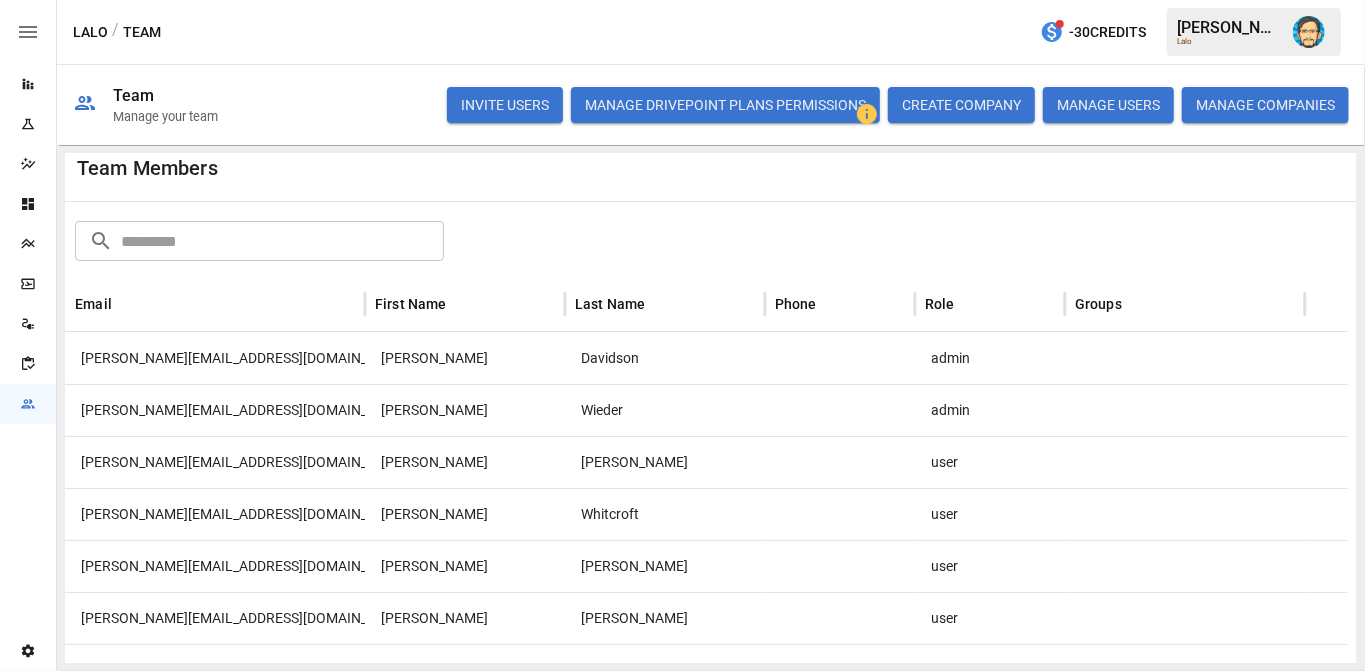 scroll, scrollTop: 90, scrollLeft: 0, axis: vertical 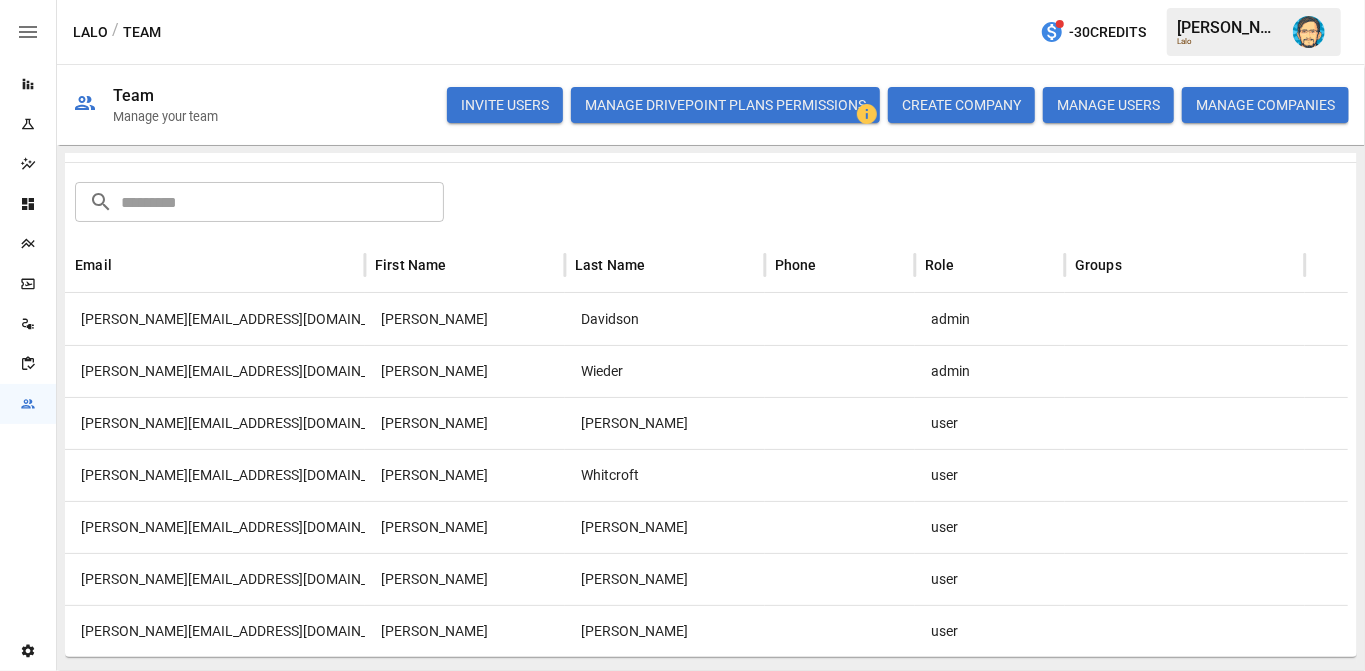 click on "[PERSON_NAME][EMAIL_ADDRESS][DOMAIN_NAME]" at bounding box center (215, 371) 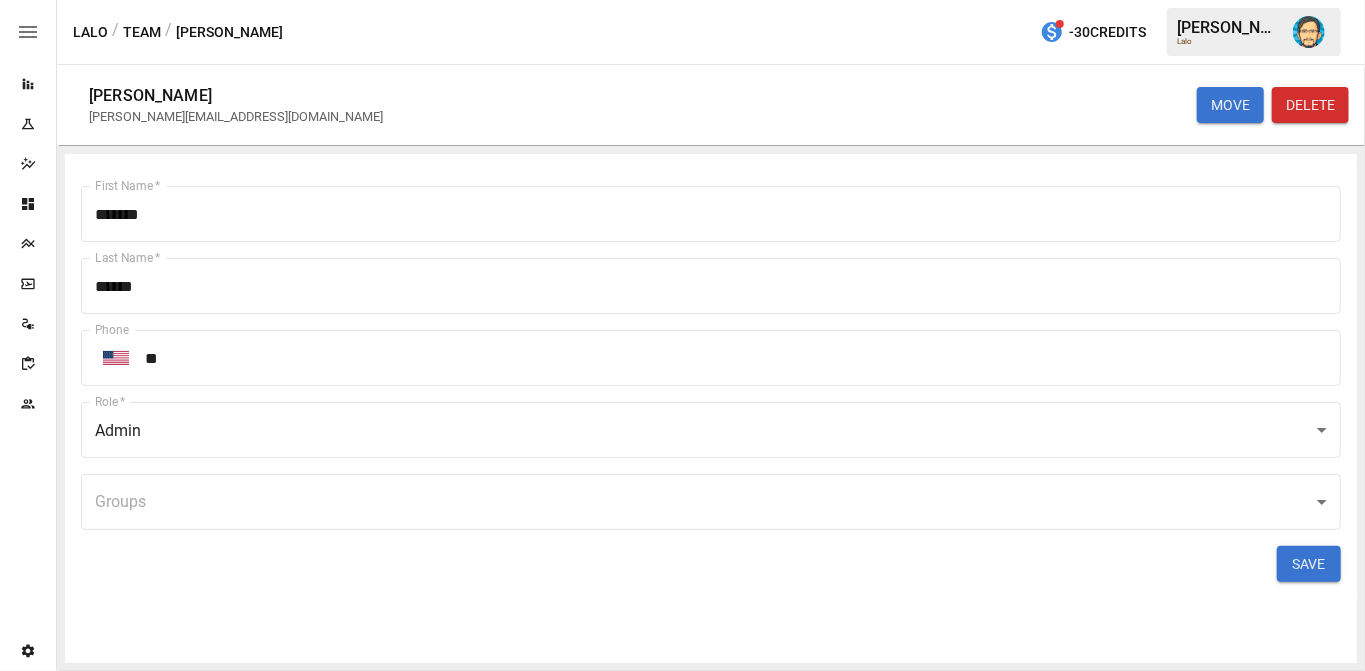 click on "Reports Experiments Dazzler Studio Dashboards Plans SmartModel ™ Data Sources Scorecards Team Settings Lalo / Team / [PERSON_NAME] -30  Credits [PERSON_NAME] [PERSON_NAME] Wieder [EMAIL_ADDRESS][DOMAIN_NAME] MOVE DELETE First Name   * ******* First Name   * Last Name   * ****** Last Name   * Phone ​ ** Phone Role   * Admin ***** Role   * Groups ​ Groups SAVE" at bounding box center (682, 0) 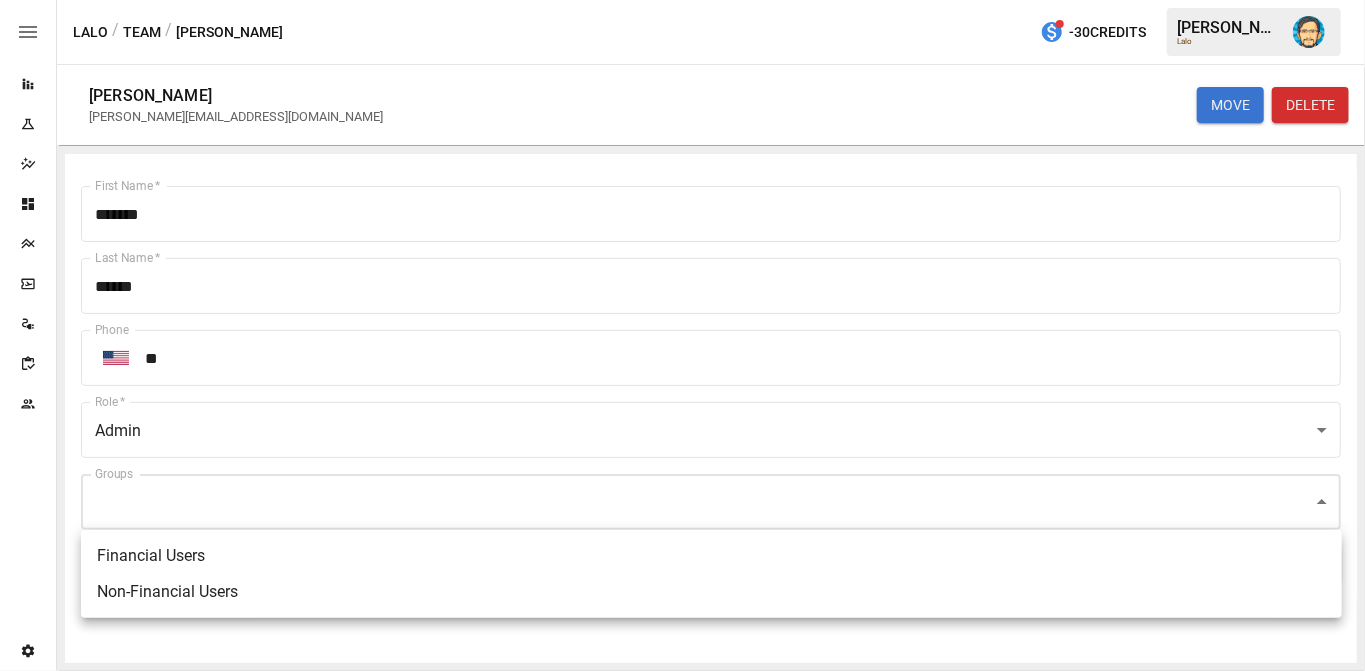 click at bounding box center (682, 335) 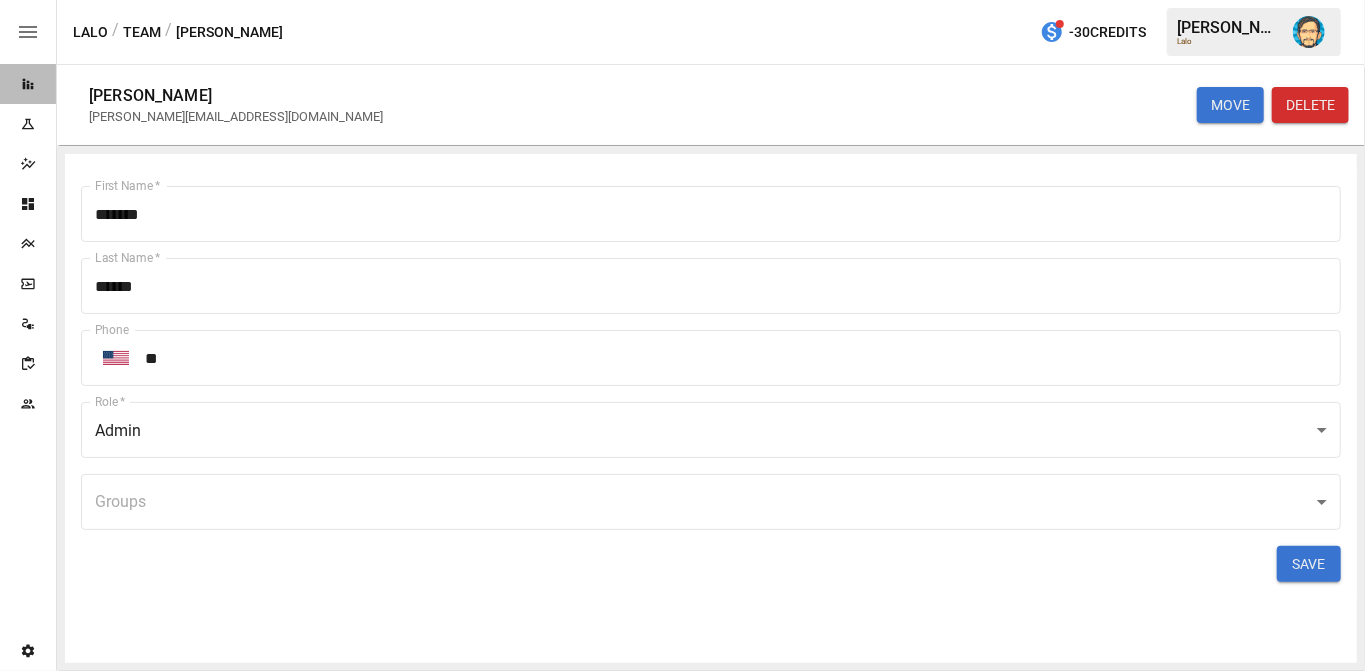 click 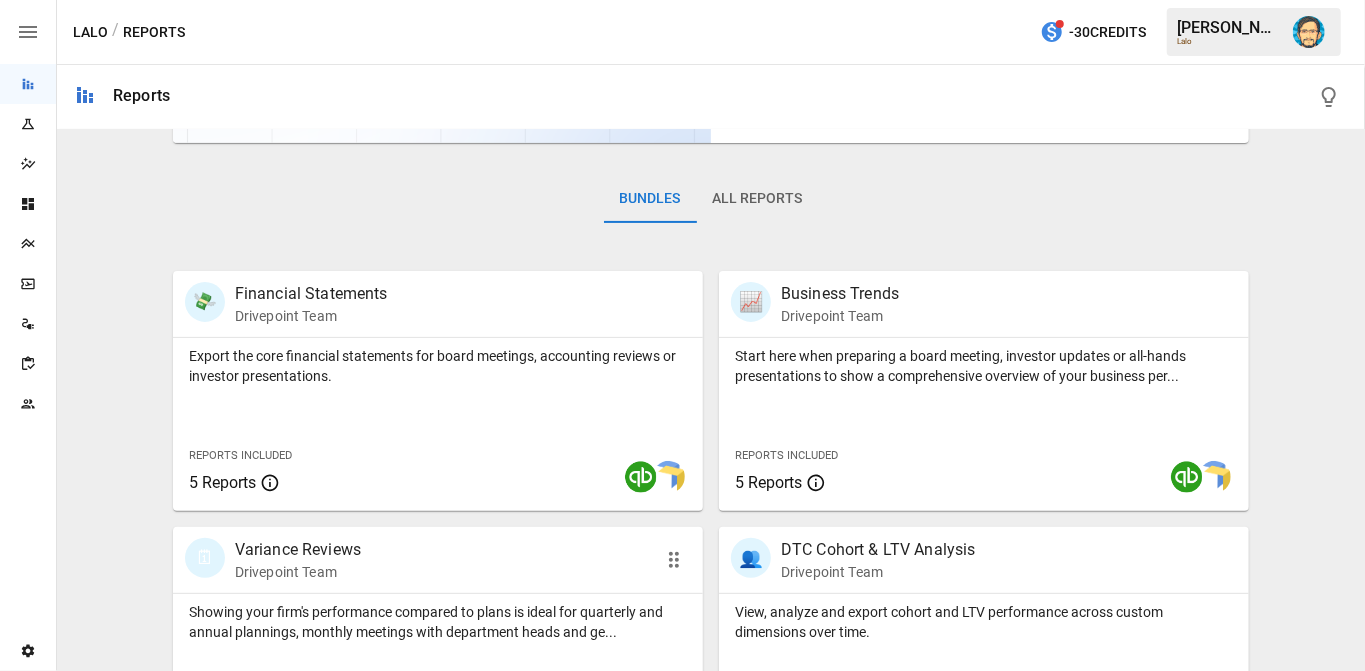 scroll, scrollTop: 275, scrollLeft: 0, axis: vertical 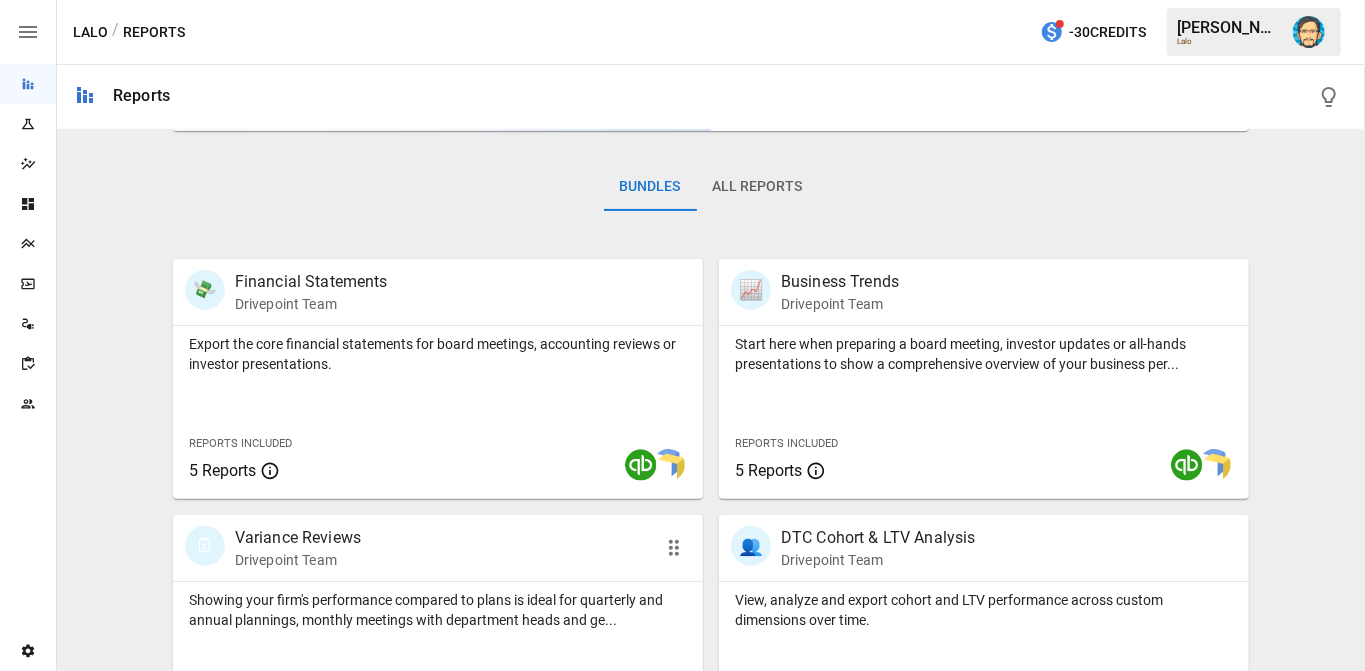click on "🗓 Variance Reviews Drivepoint Team" at bounding box center (438, 548) 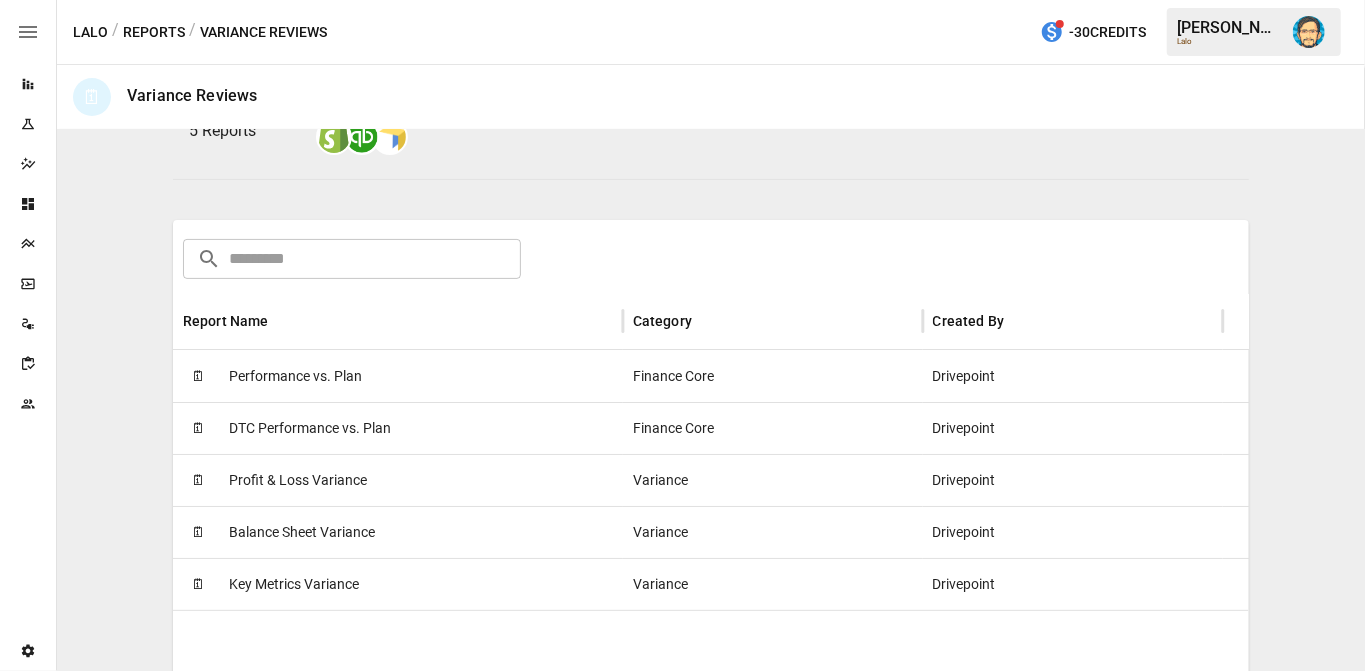 scroll, scrollTop: 270, scrollLeft: 0, axis: vertical 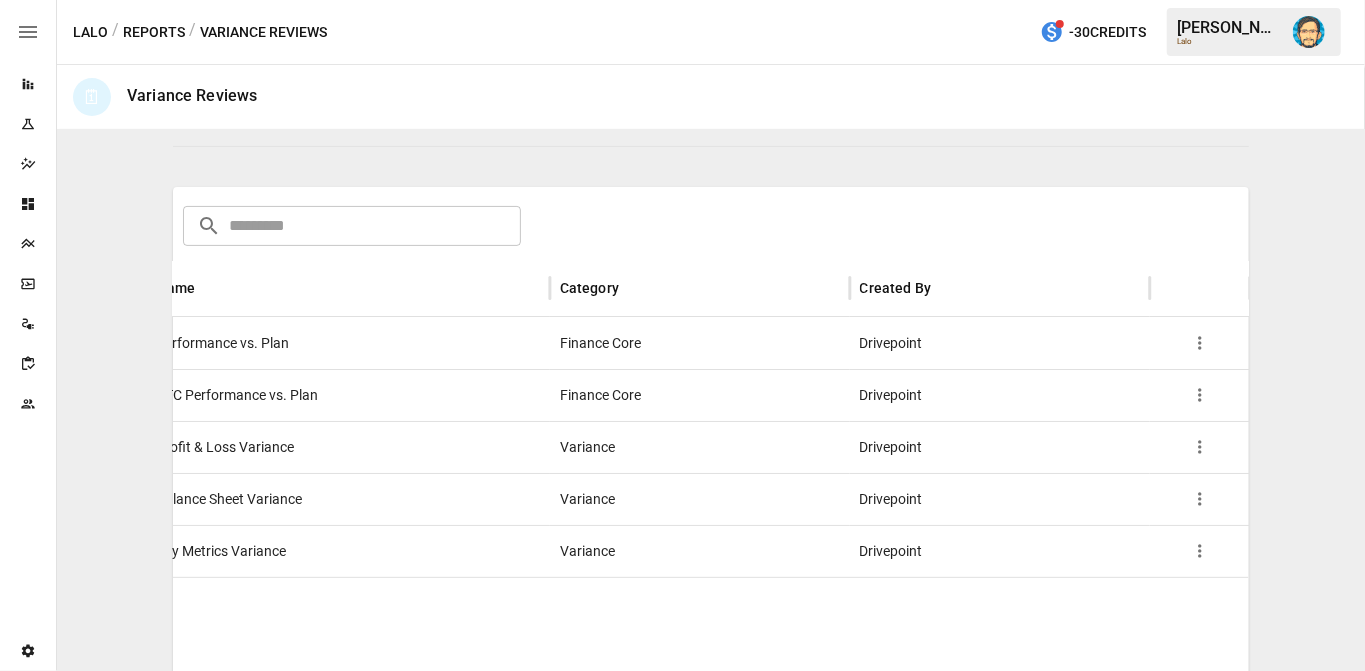 click at bounding box center (1200, 395) 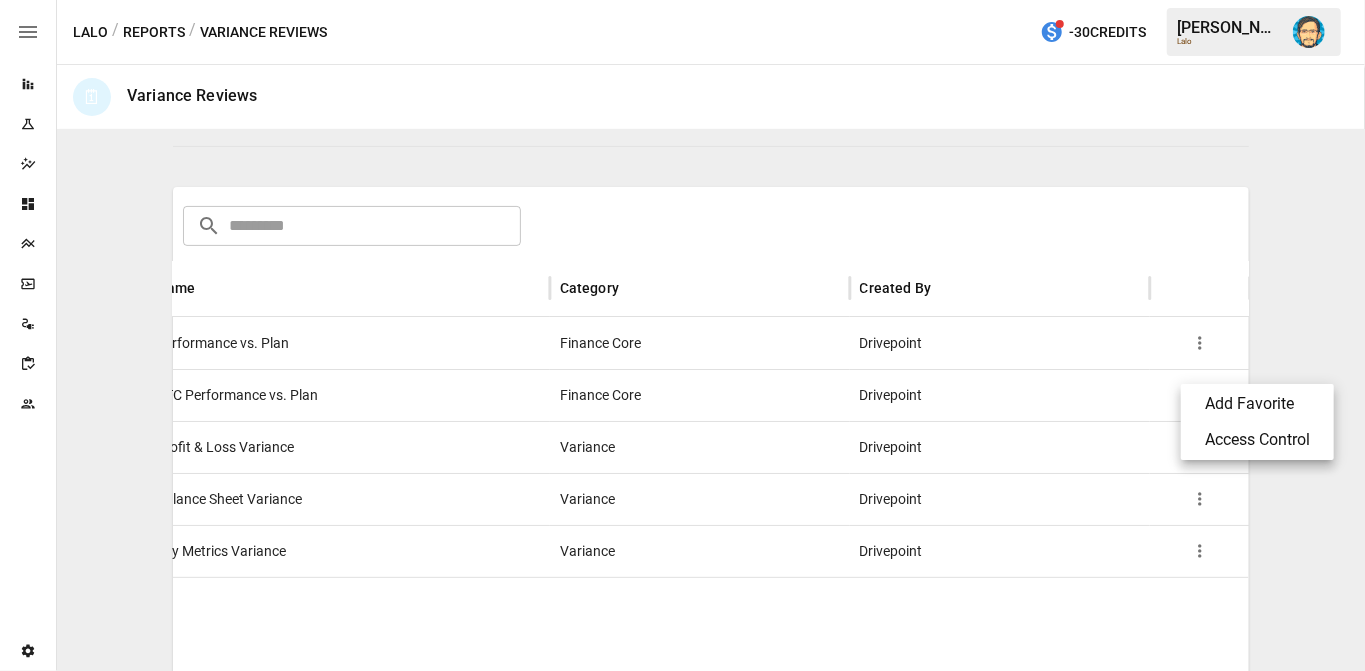 click on "Access Control" at bounding box center (1257, 440) 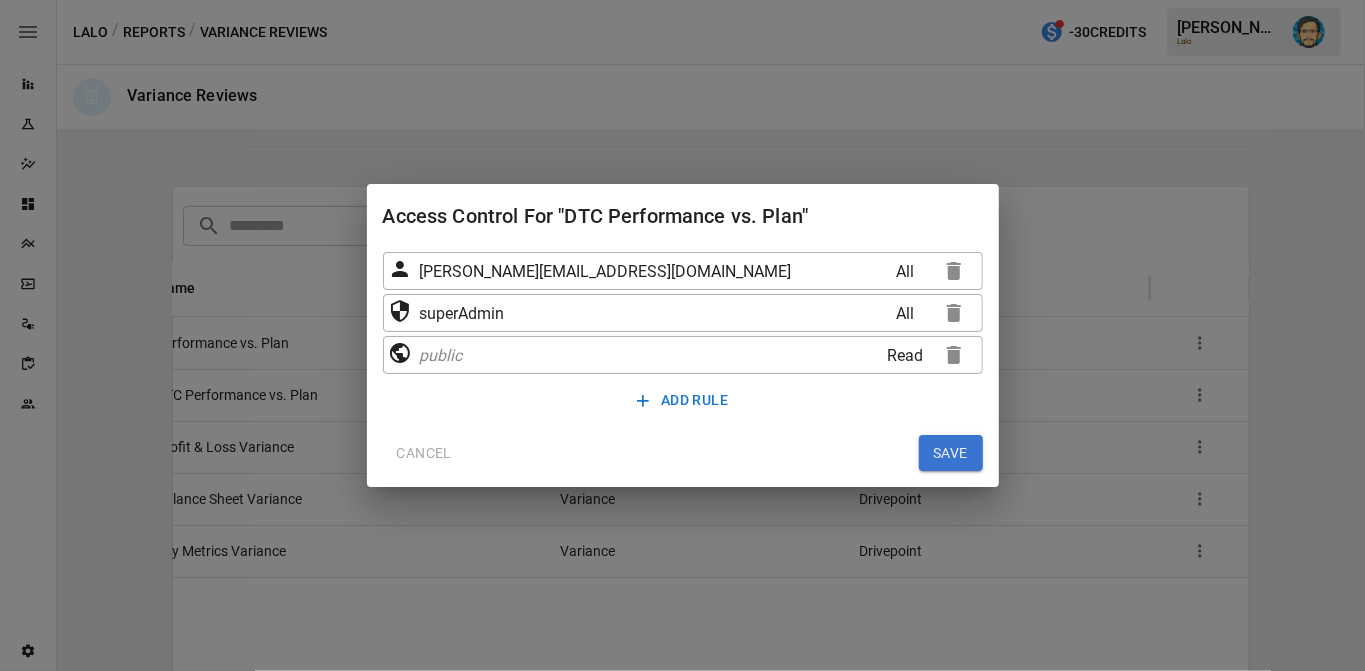 click on "CANCEL" at bounding box center [424, 453] 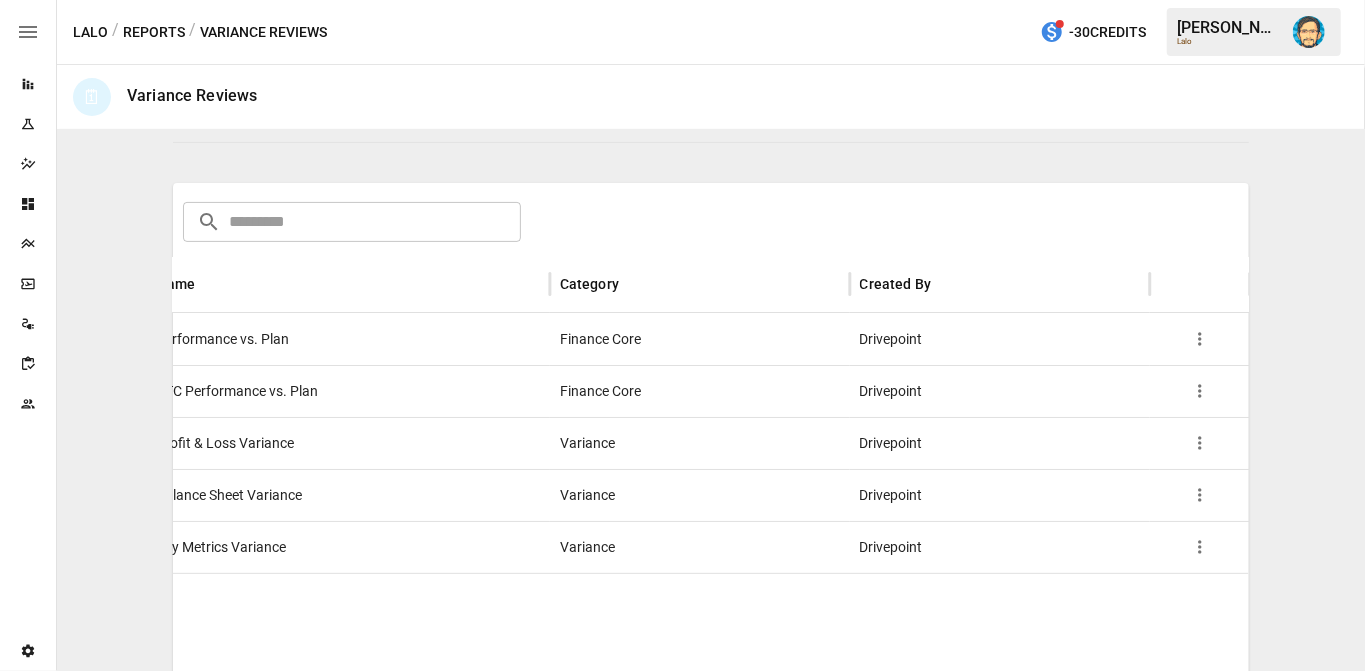 scroll, scrollTop: 278, scrollLeft: 0, axis: vertical 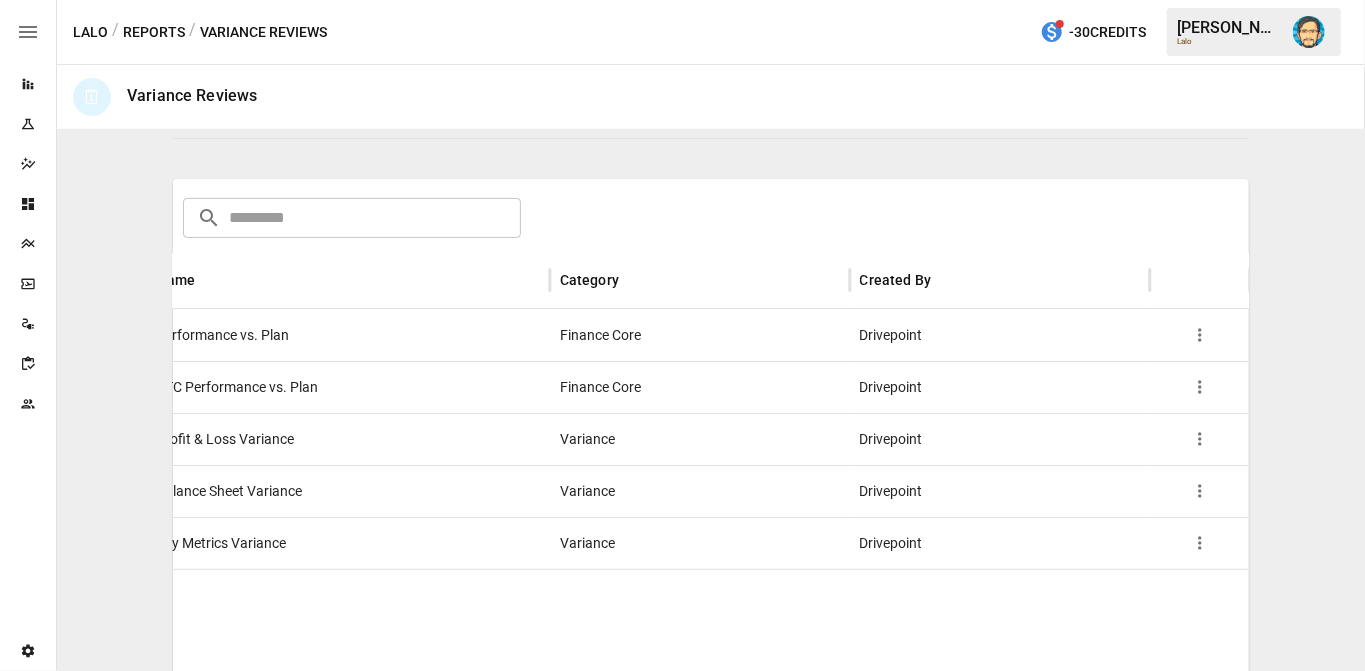 type 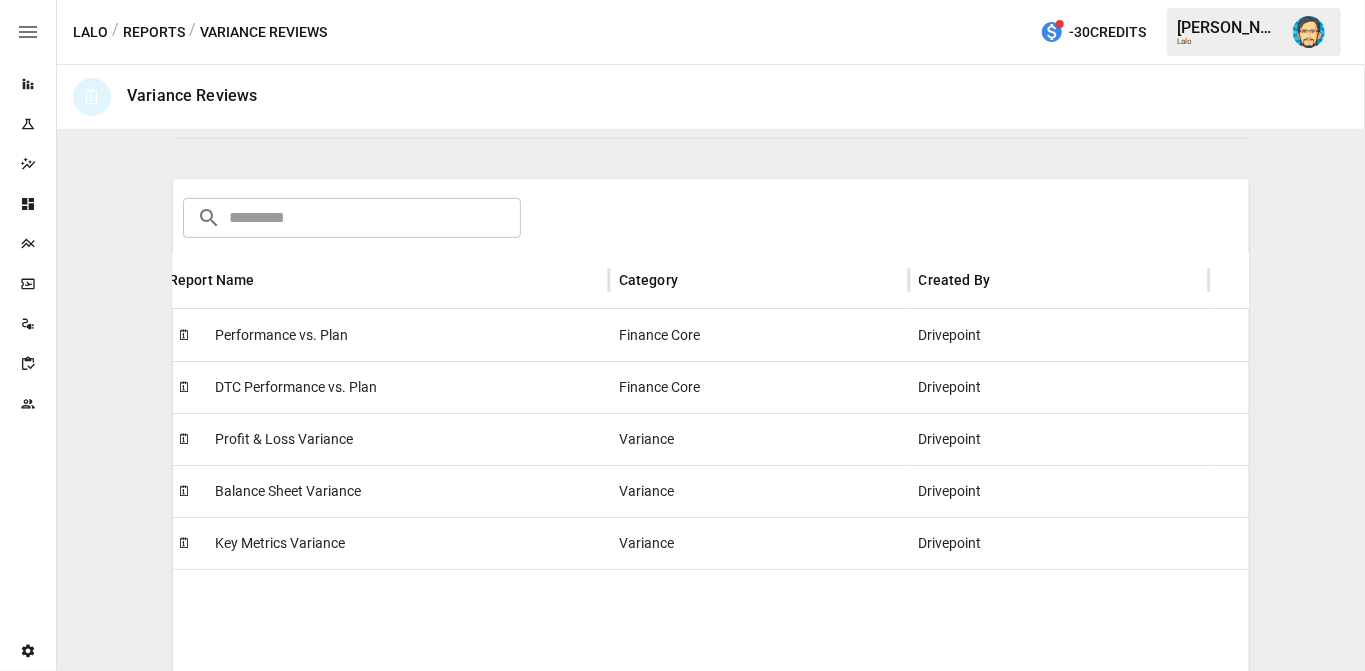 scroll, scrollTop: 0, scrollLeft: 0, axis: both 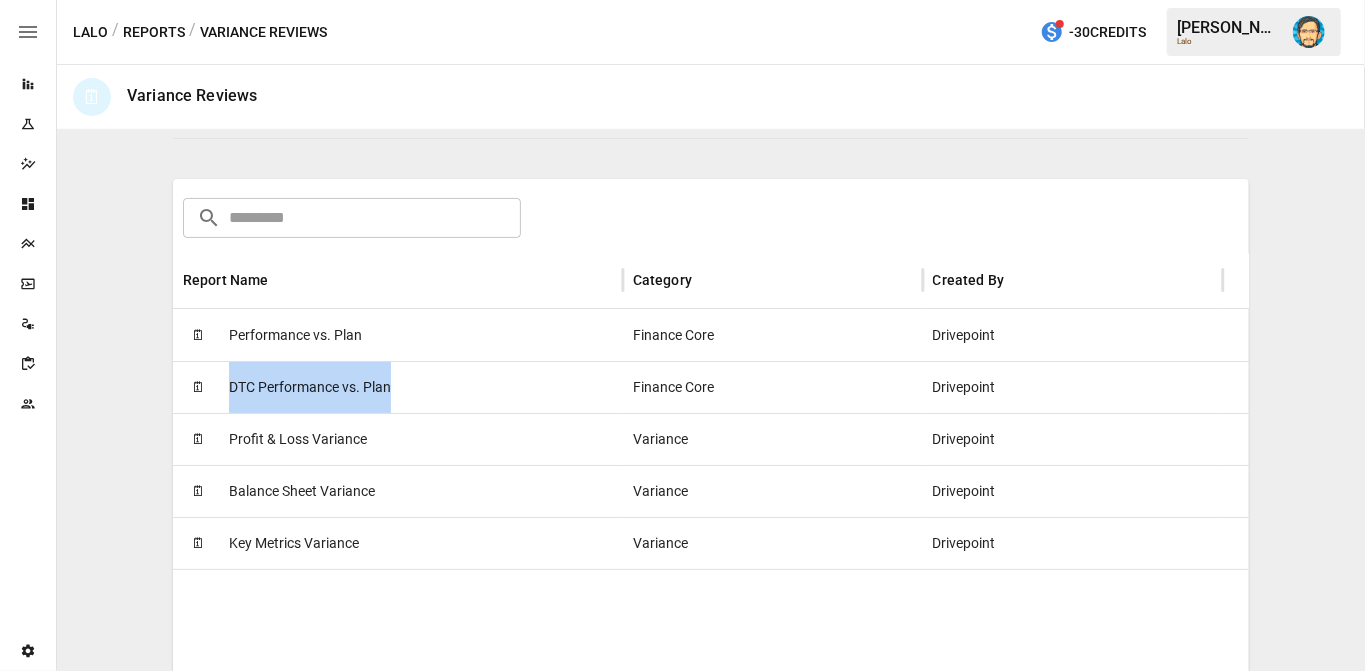 drag, startPoint x: 229, startPoint y: 382, endPoint x: 387, endPoint y: 384, distance: 158.01266 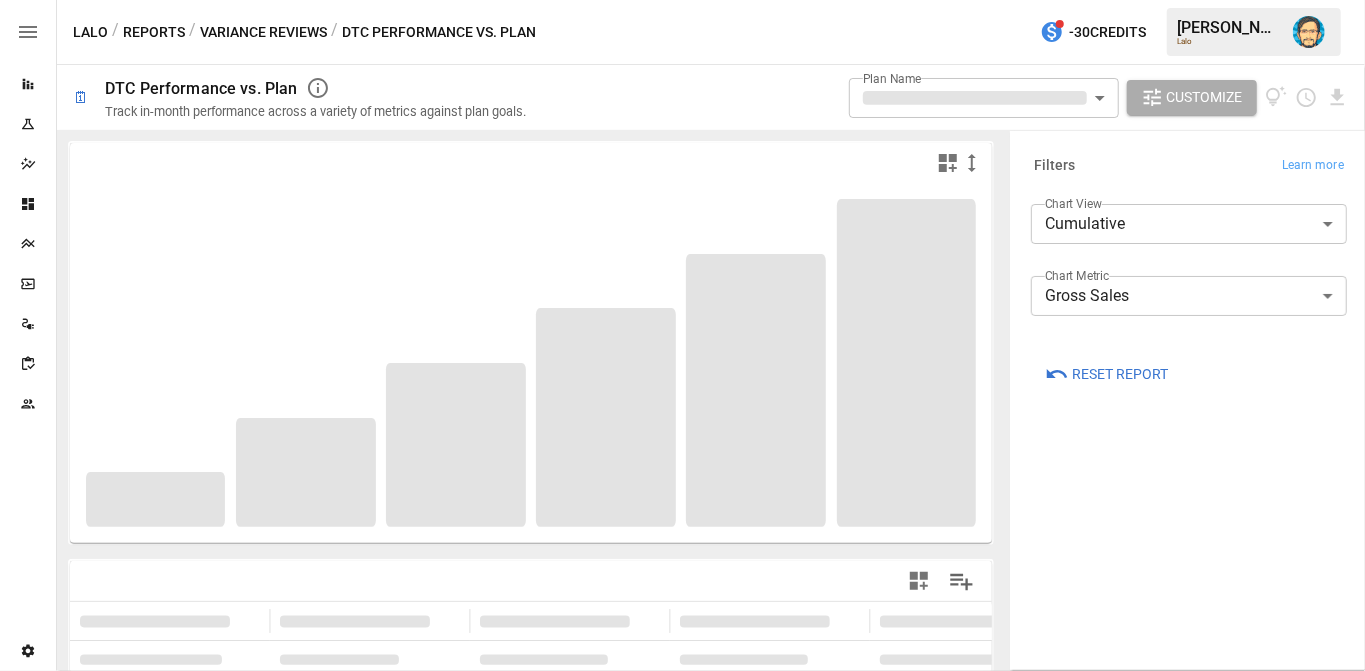click on "/ DTC Performance vs. Plan" at bounding box center (433, 32) 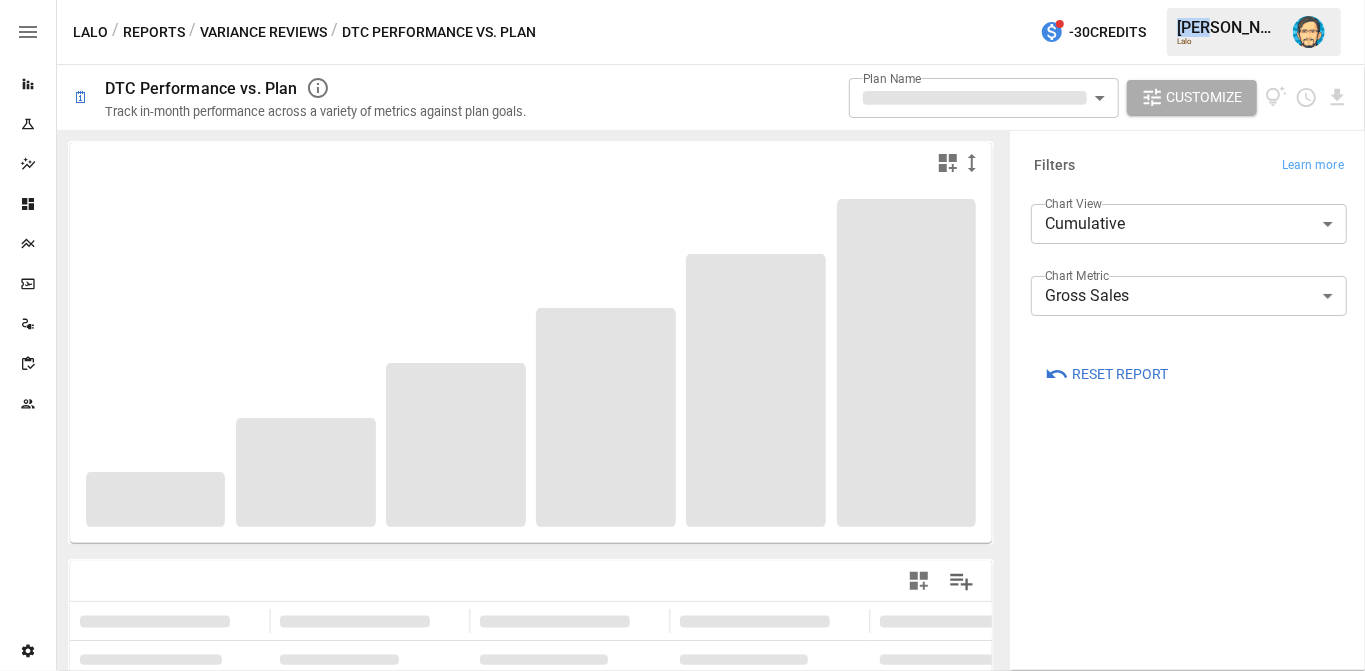 drag, startPoint x: 348, startPoint y: 31, endPoint x: 395, endPoint y: 32, distance: 47.010635 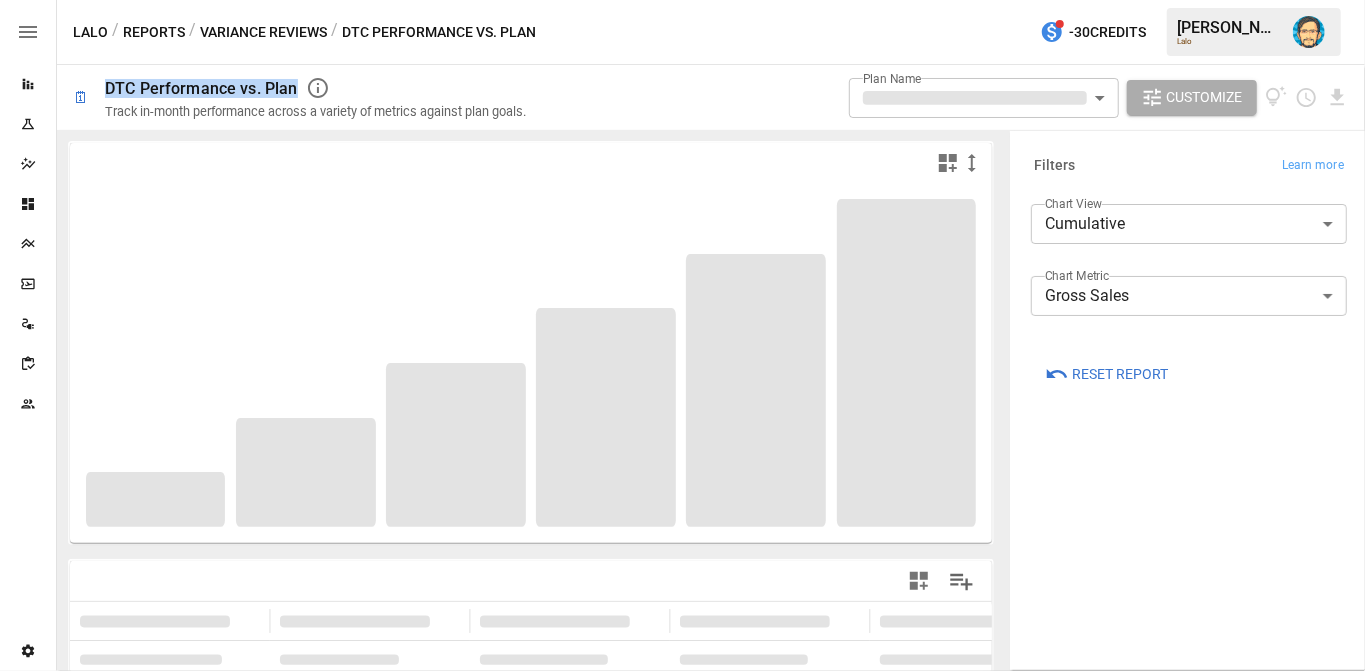 drag, startPoint x: 106, startPoint y: 86, endPoint x: 294, endPoint y: 84, distance: 188.01064 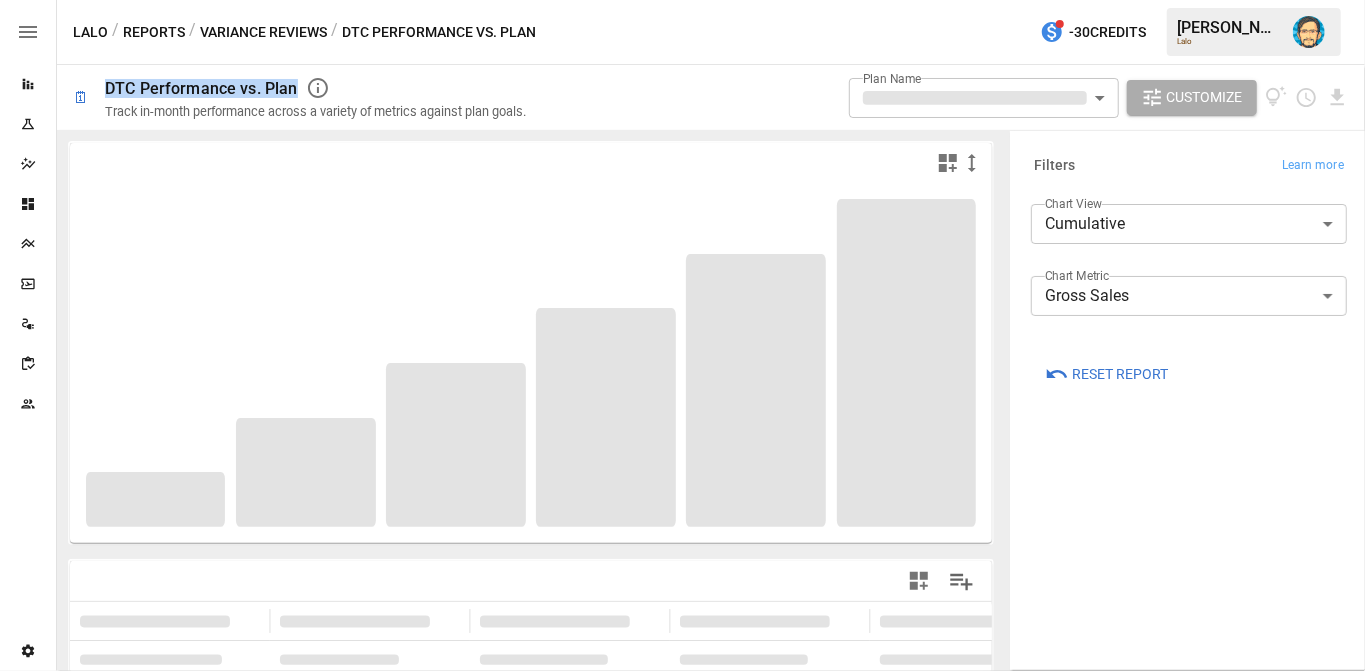 click on "DTC Performance vs. Plan" at bounding box center (201, 88) 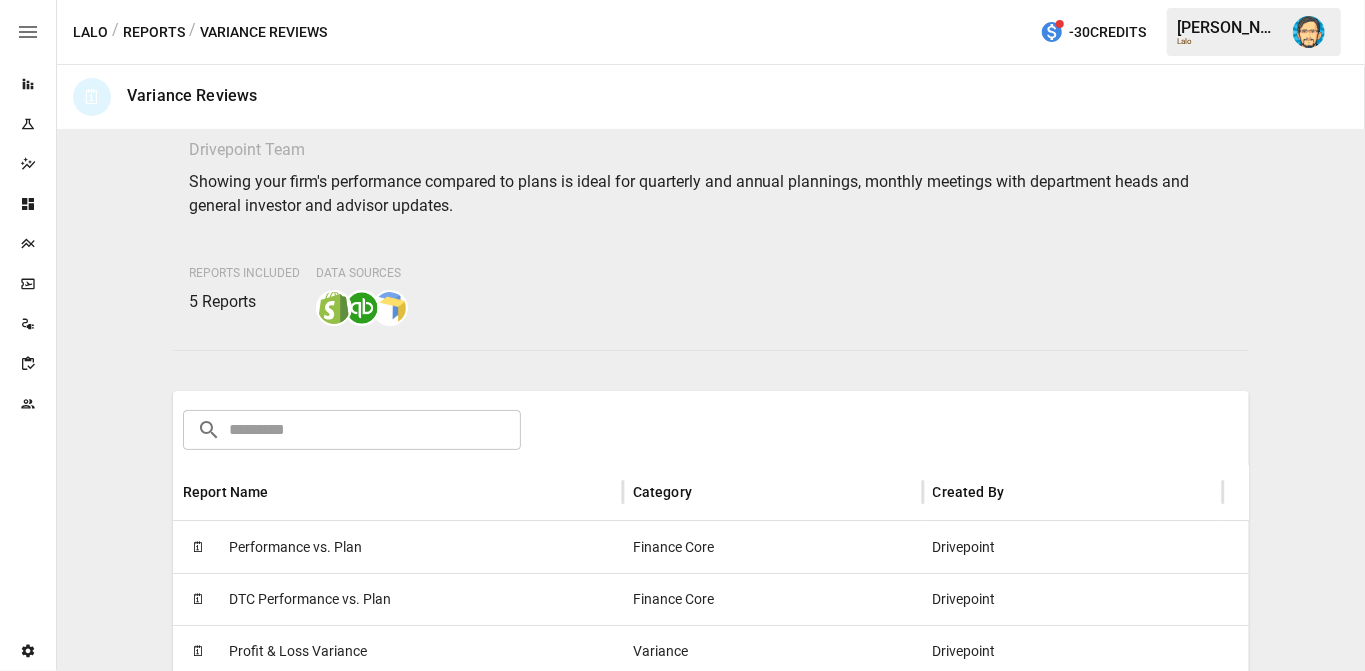 scroll, scrollTop: 0, scrollLeft: 0, axis: both 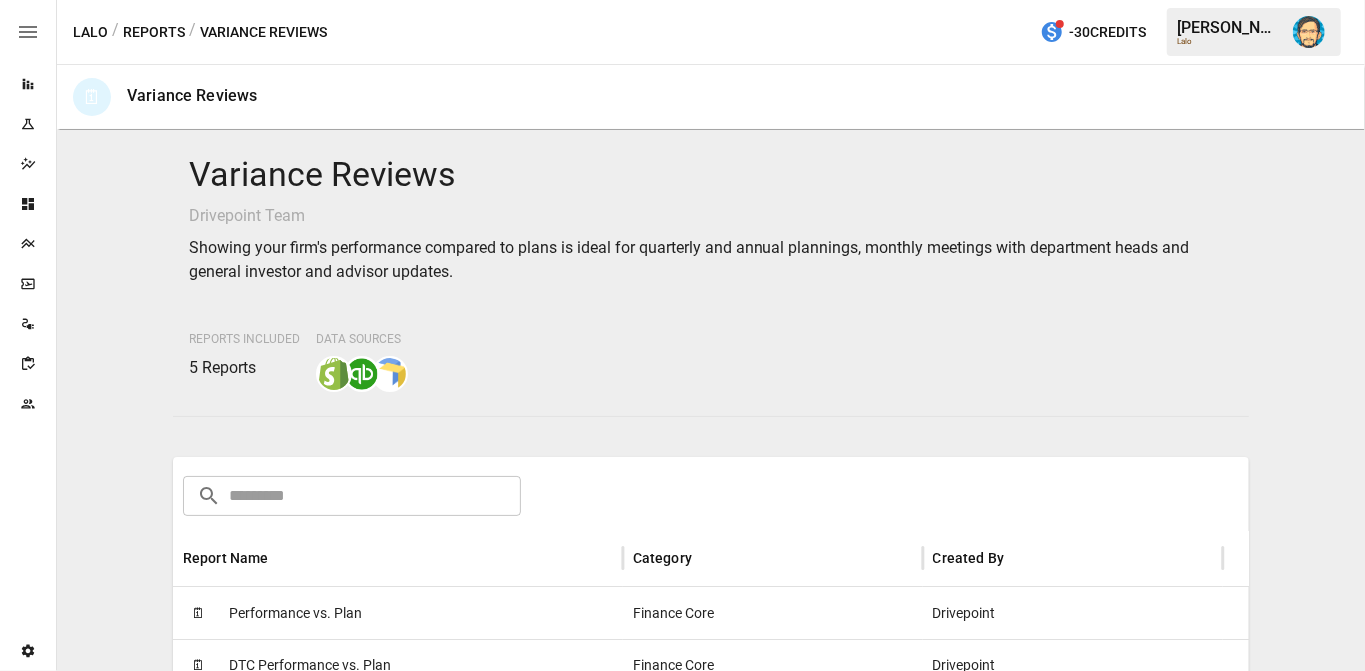 click at bounding box center (1309, 32) 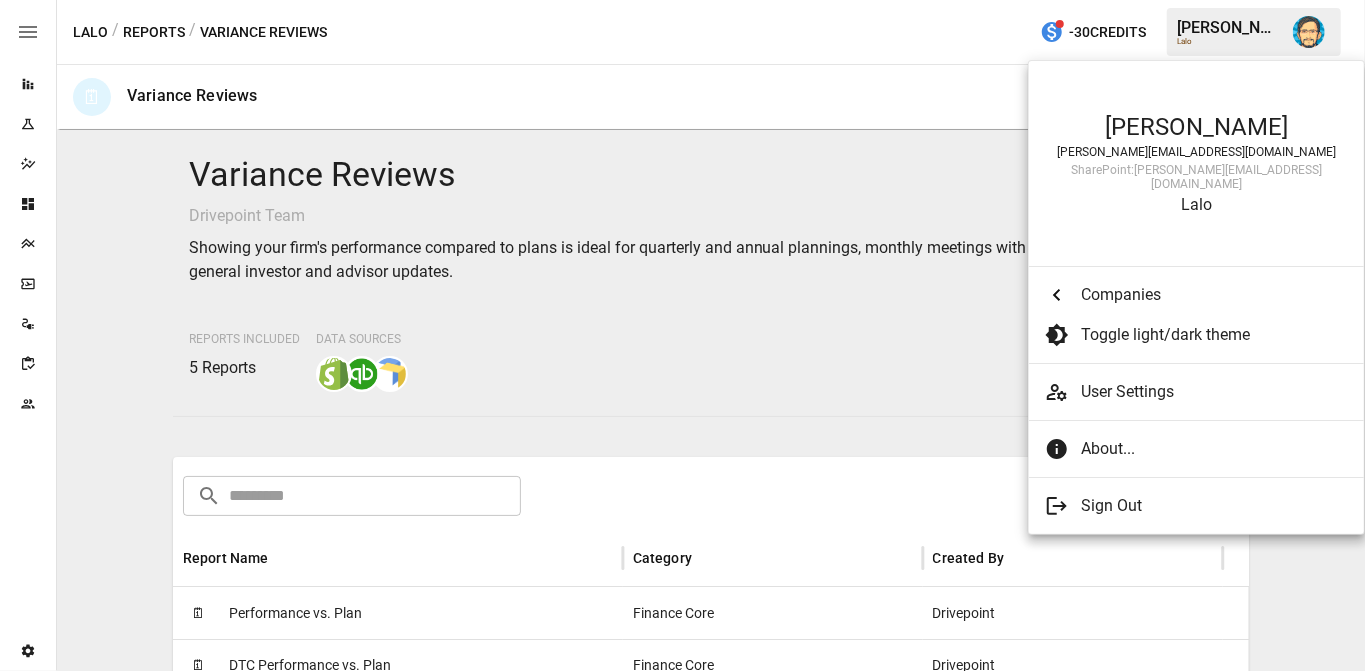 scroll, scrollTop: 0, scrollLeft: 0, axis: both 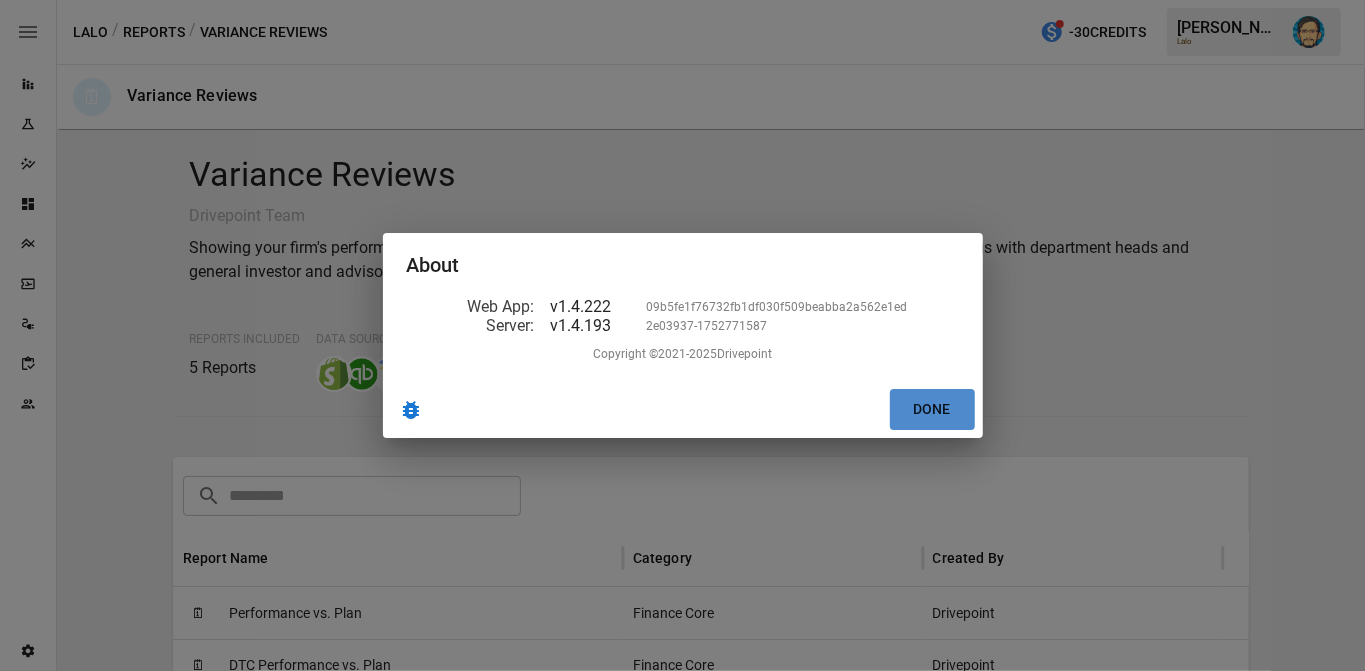 click on "Done" at bounding box center [932, 409] 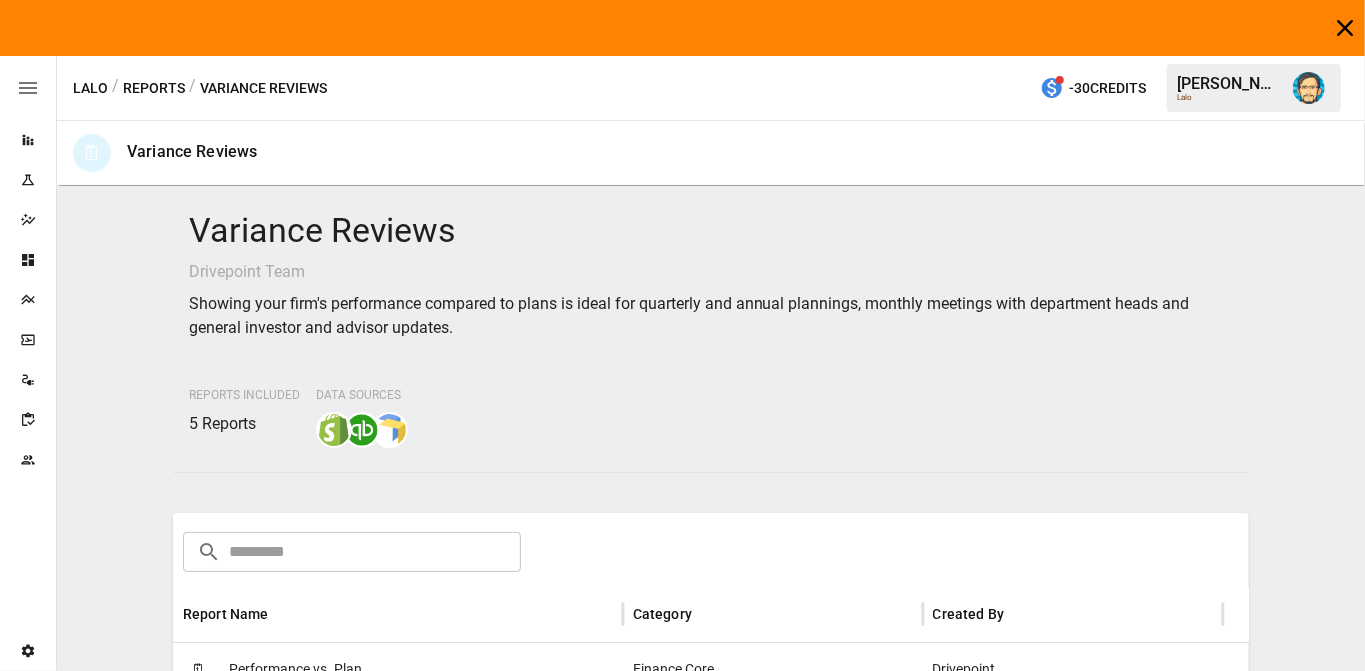 type 